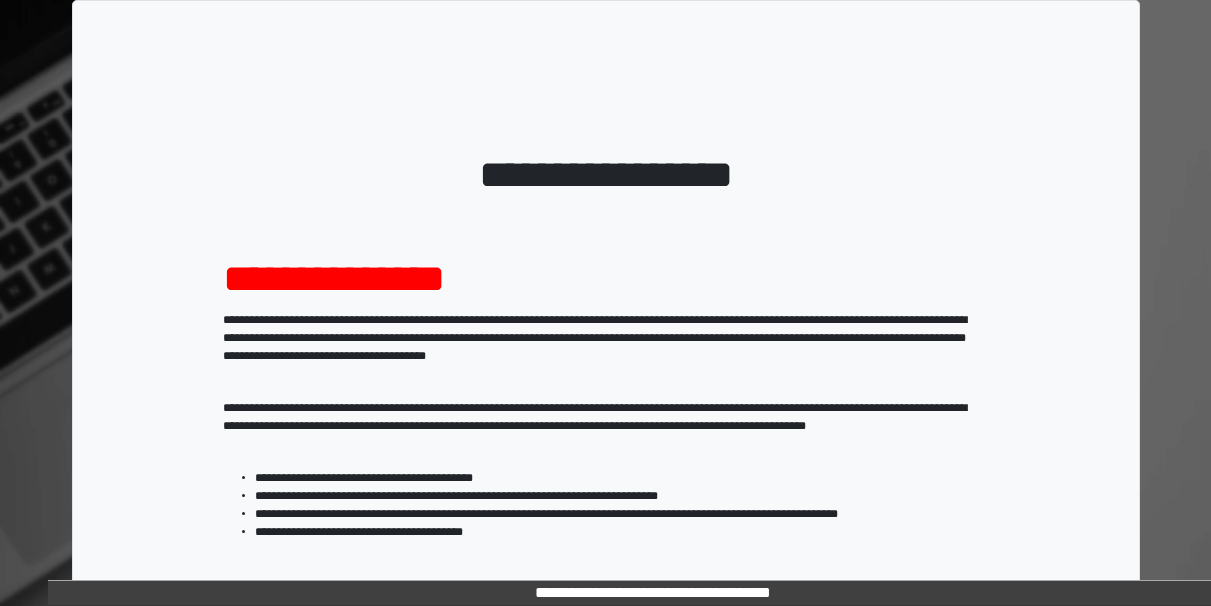 scroll, scrollTop: 322, scrollLeft: 0, axis: vertical 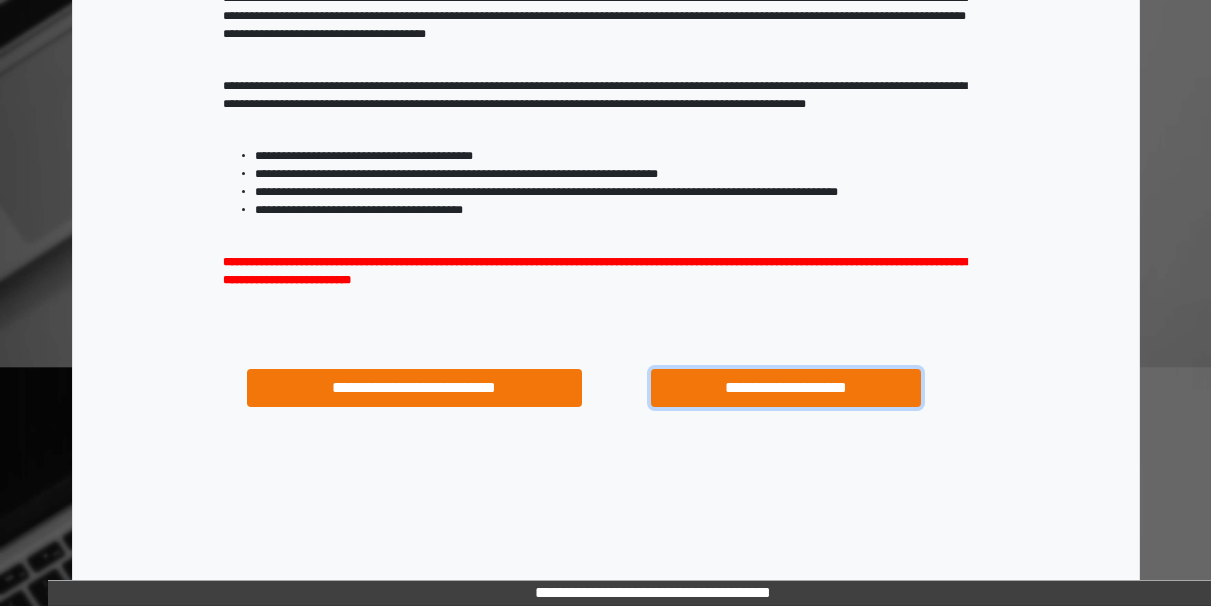 click on "**********" at bounding box center (785, 388) 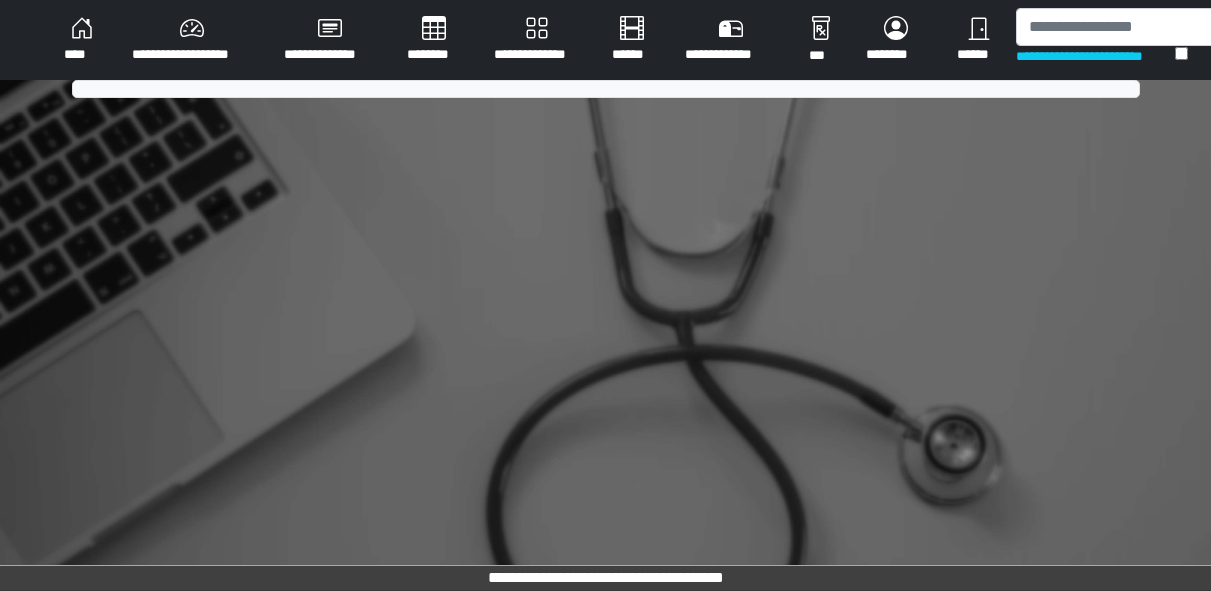 scroll, scrollTop: 0, scrollLeft: 0, axis: both 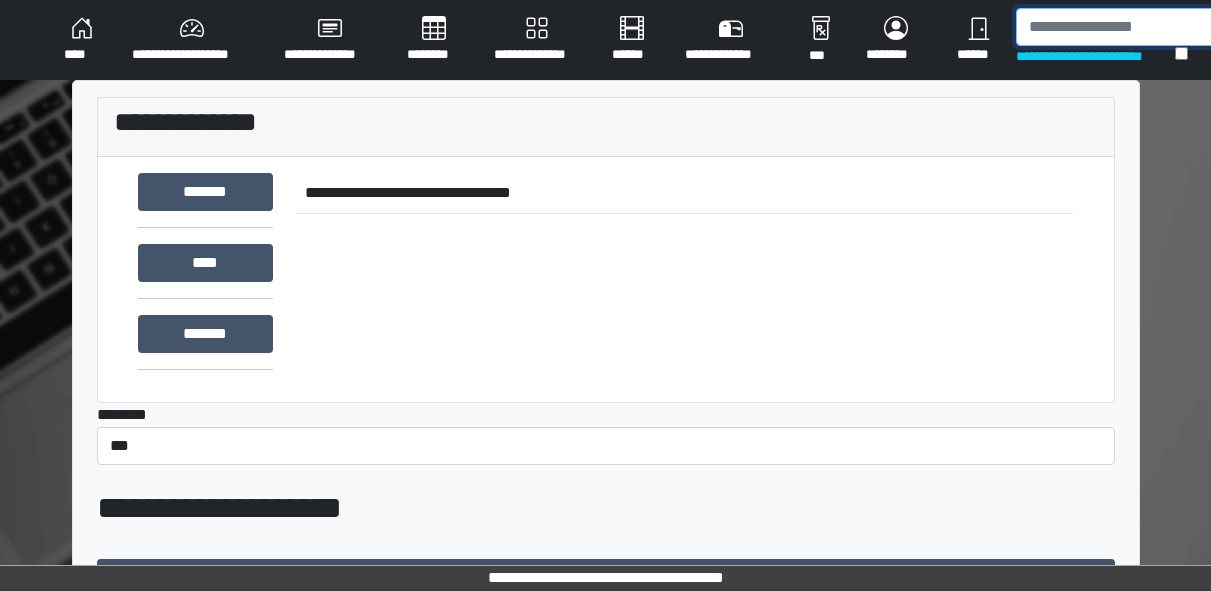 click at bounding box center [1119, 27] 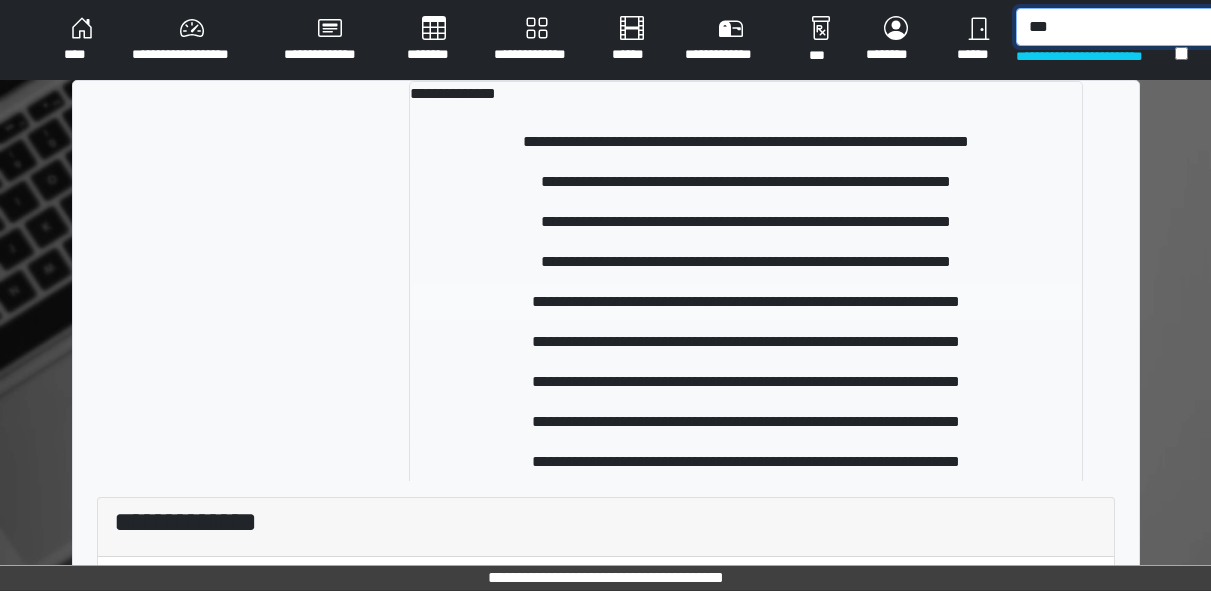 type on "***" 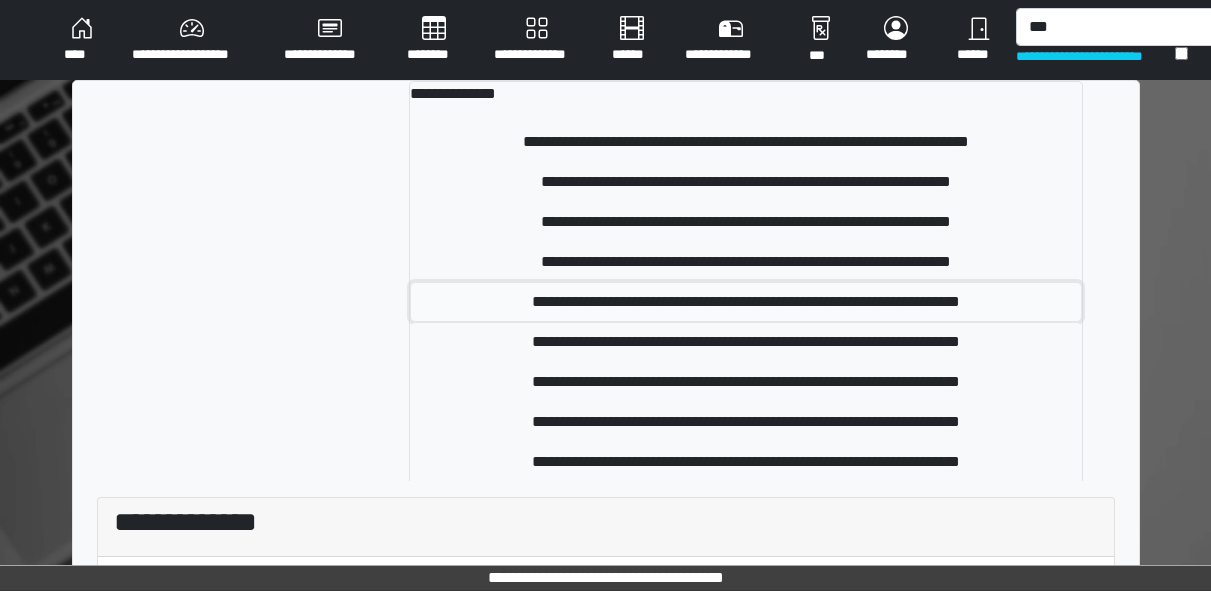 click on "**********" at bounding box center [746, 302] 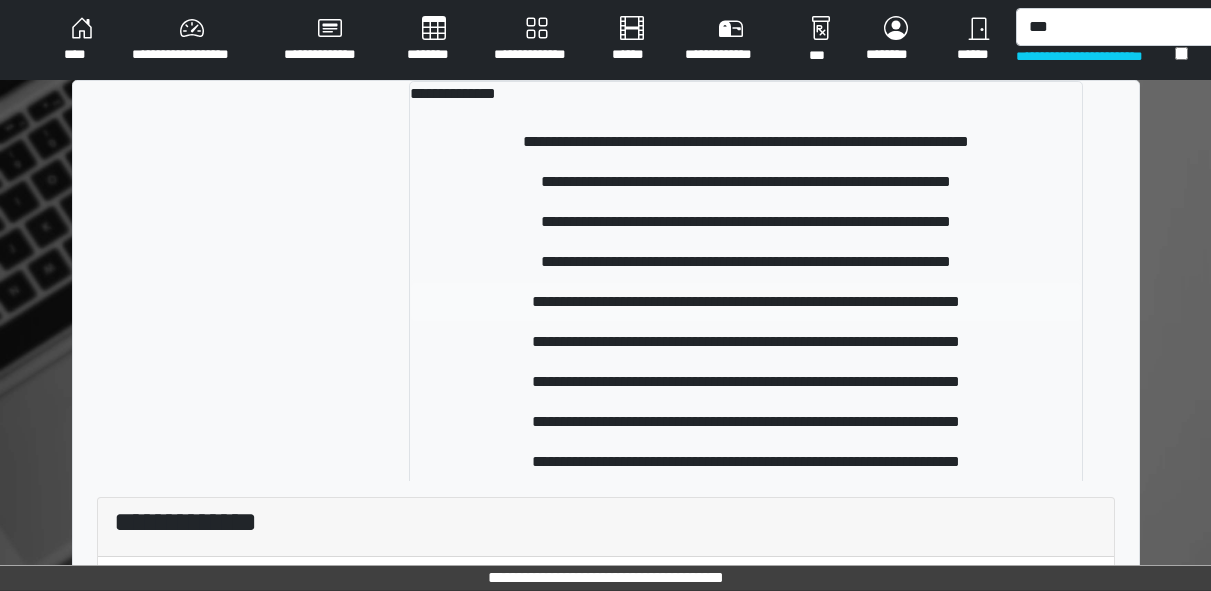type 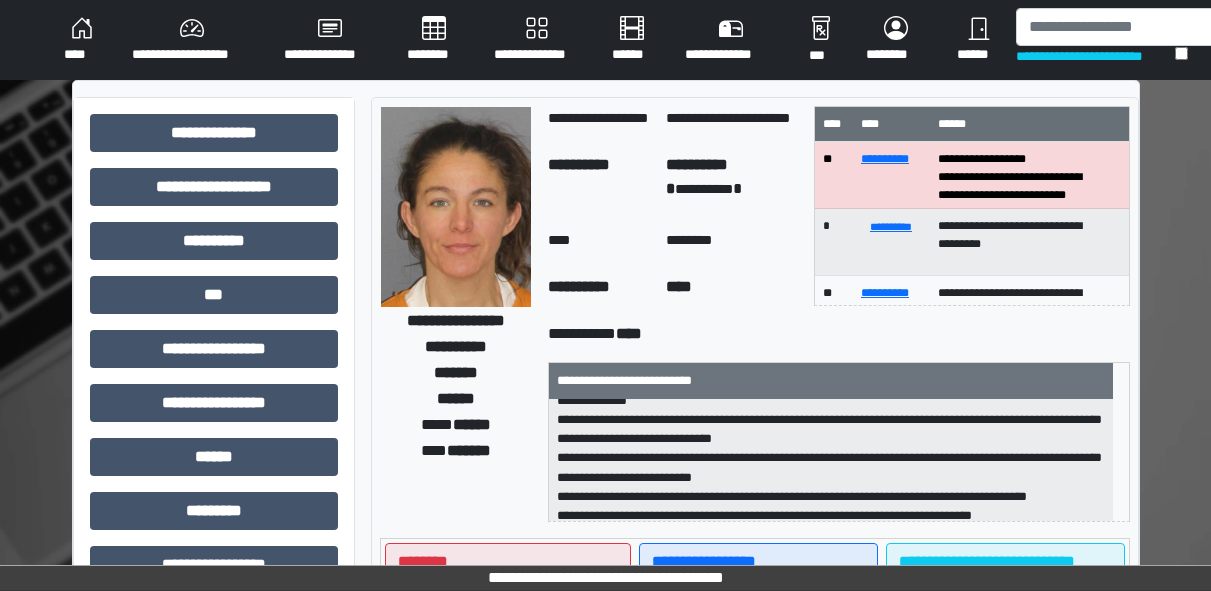 scroll, scrollTop: 35, scrollLeft: 0, axis: vertical 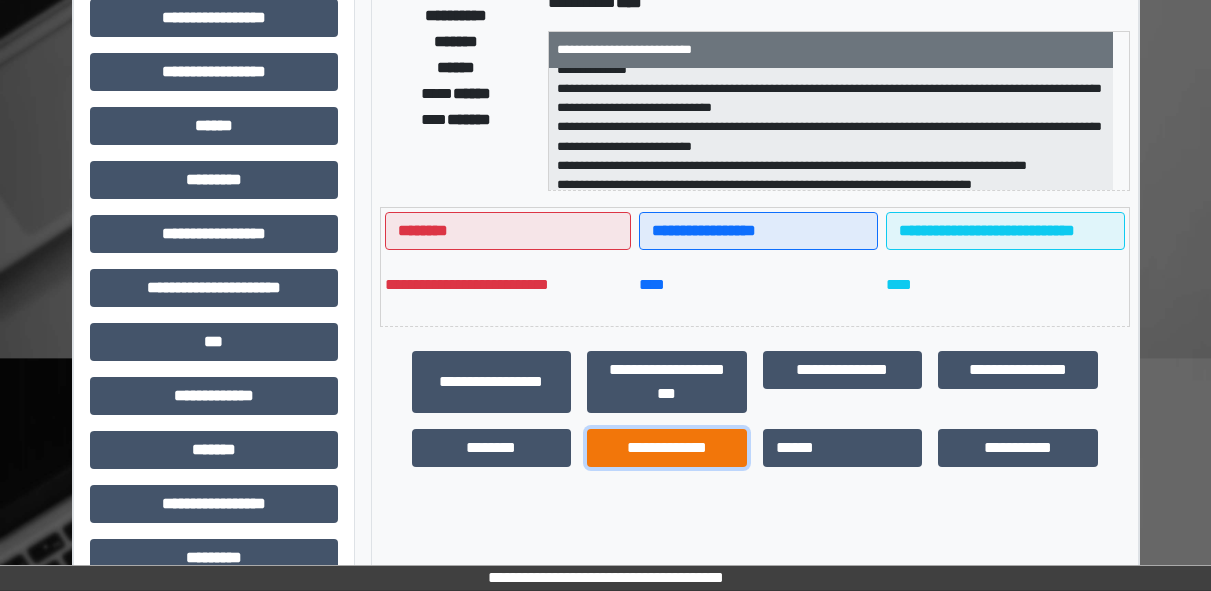 click on "**********" at bounding box center [667, 448] 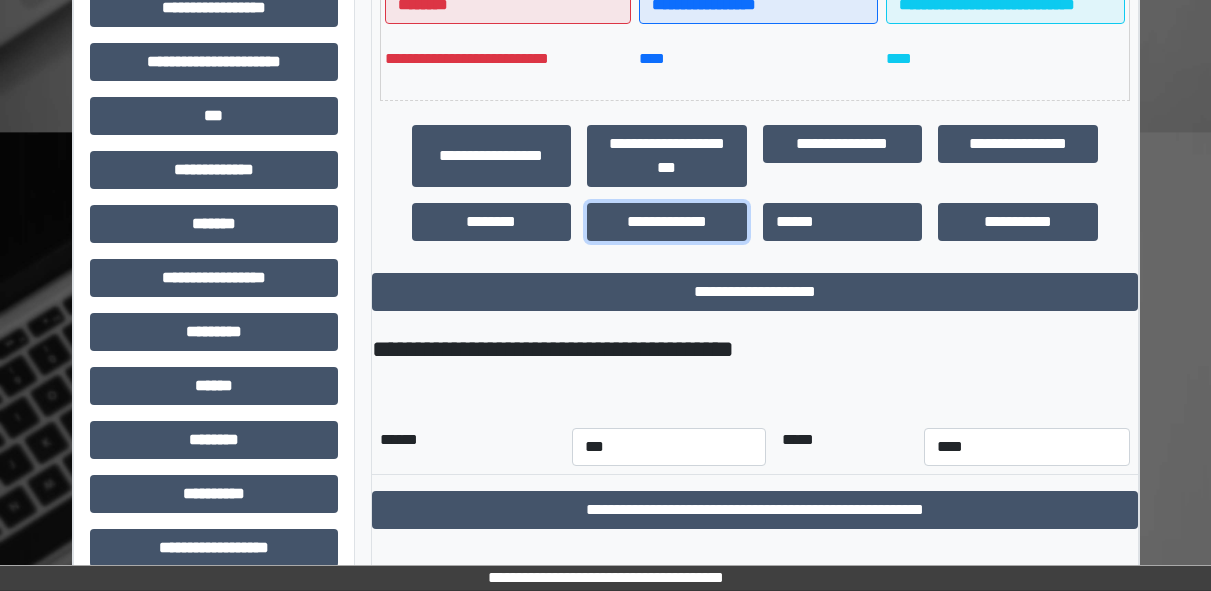 scroll, scrollTop: 557, scrollLeft: 0, axis: vertical 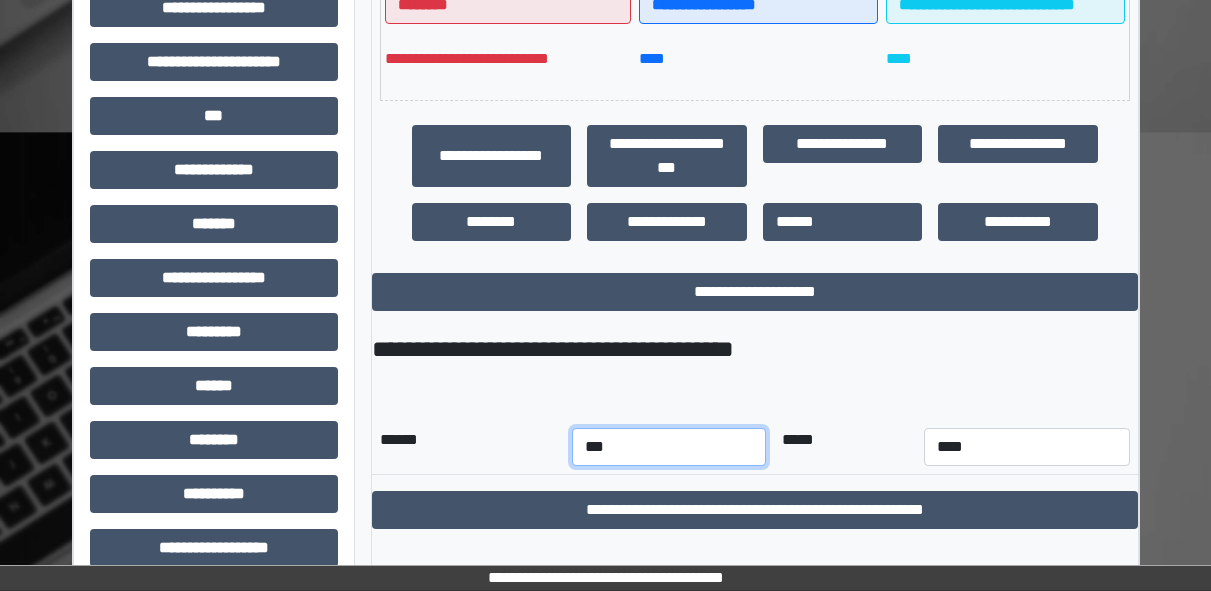 click on "***
***
***
***
***
***
***
***
***
***
***
***" at bounding box center (669, 447) 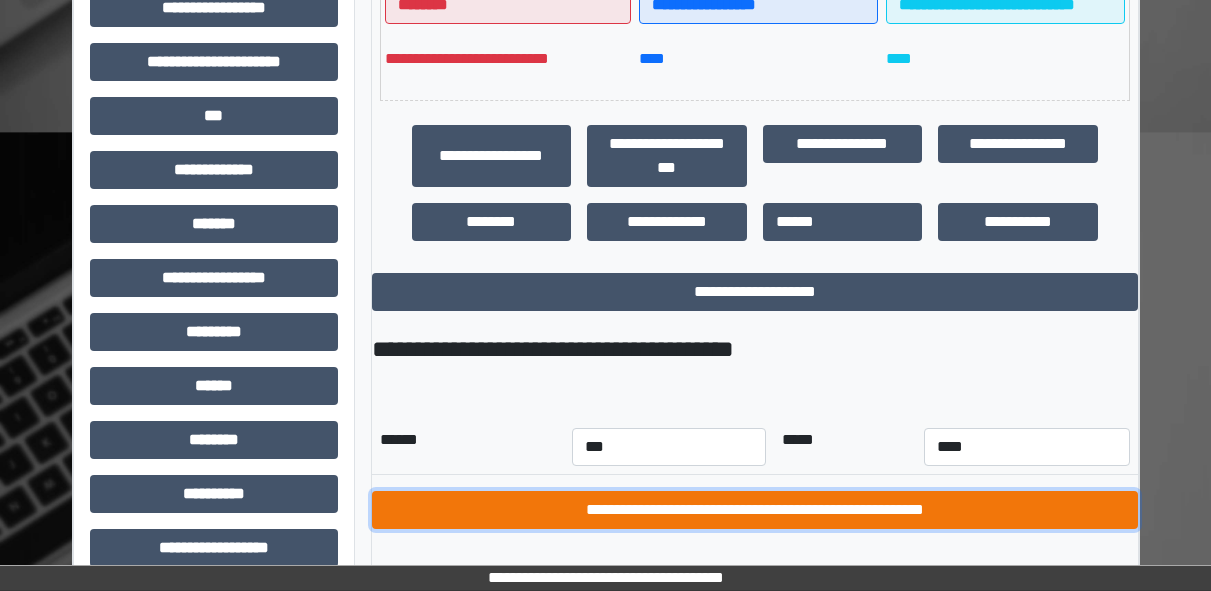 click on "**********" at bounding box center (755, 510) 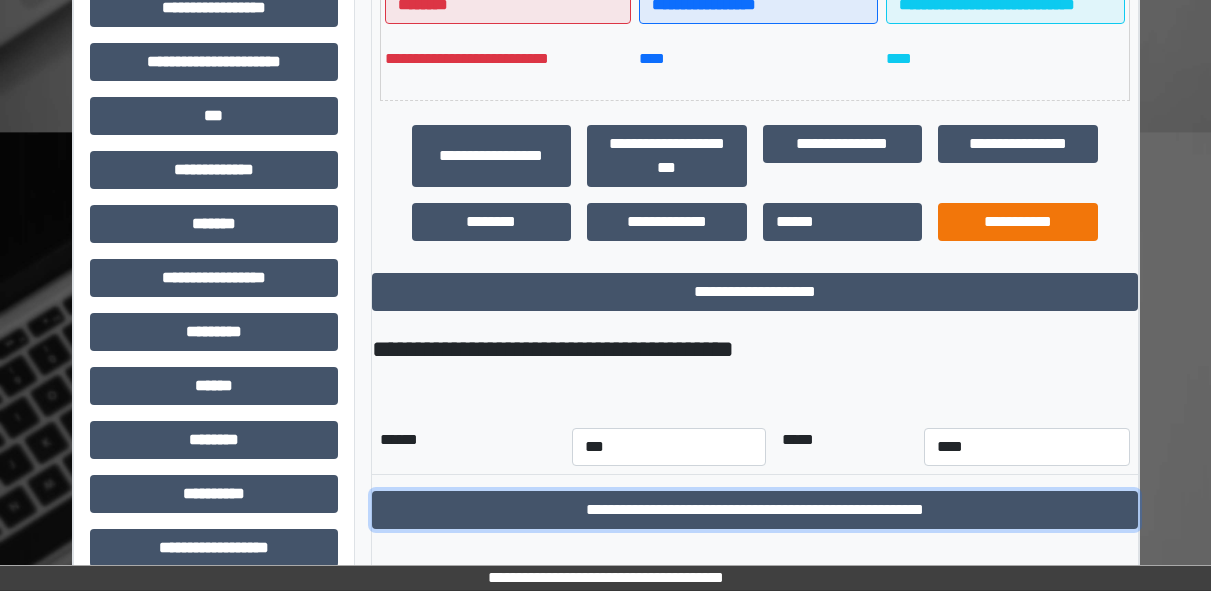 scroll, scrollTop: 0, scrollLeft: 0, axis: both 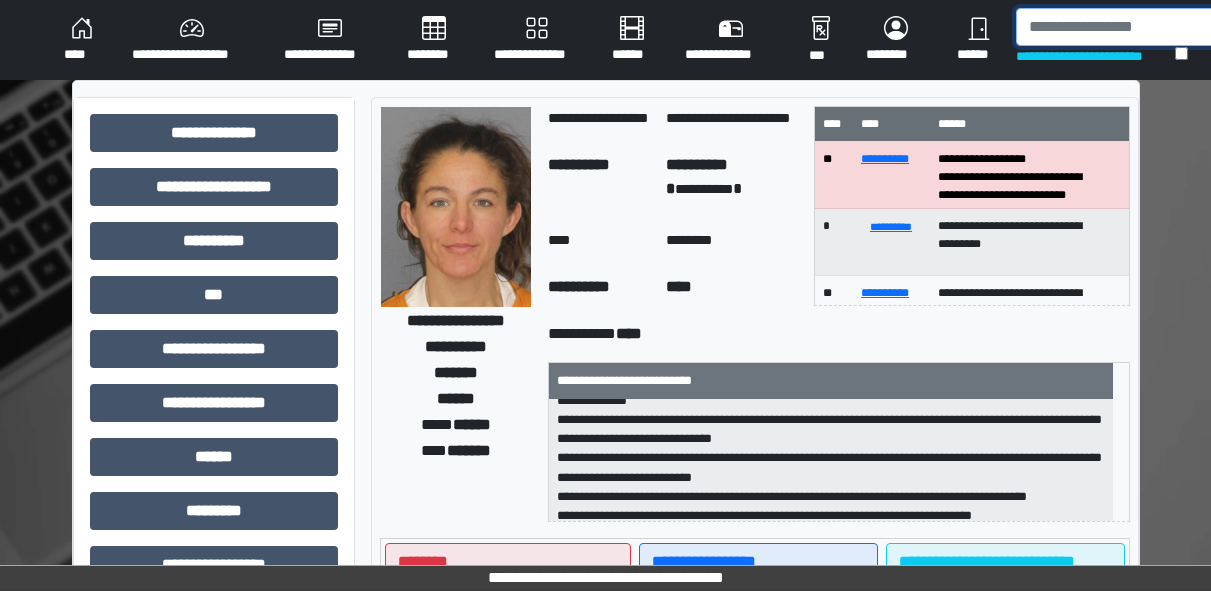click at bounding box center [1119, 27] 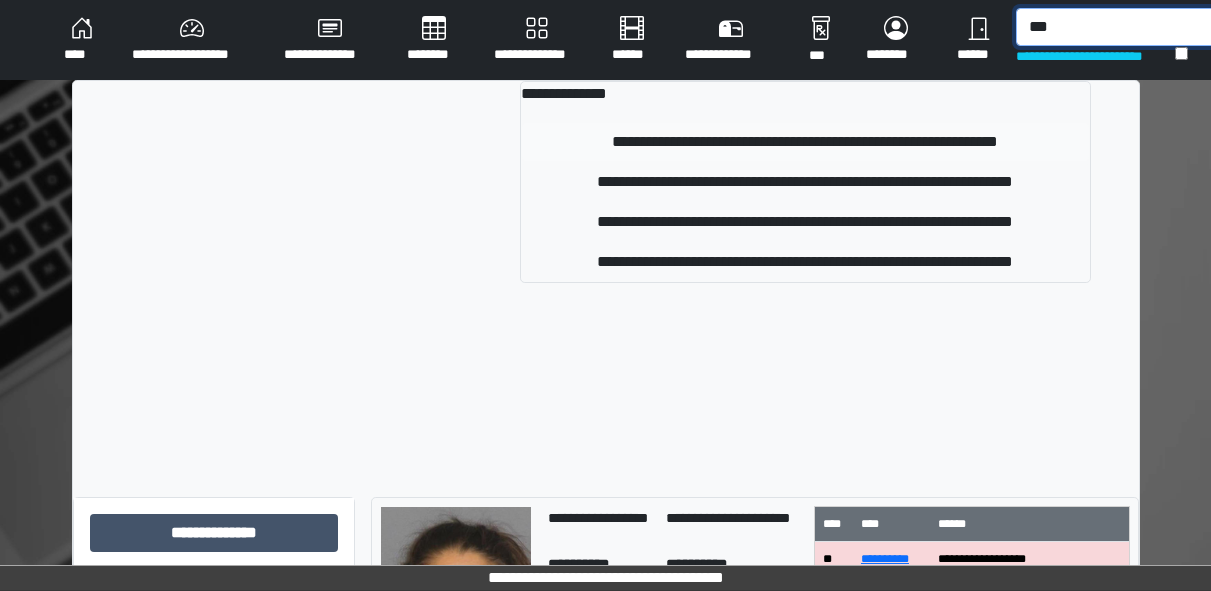 type on "***" 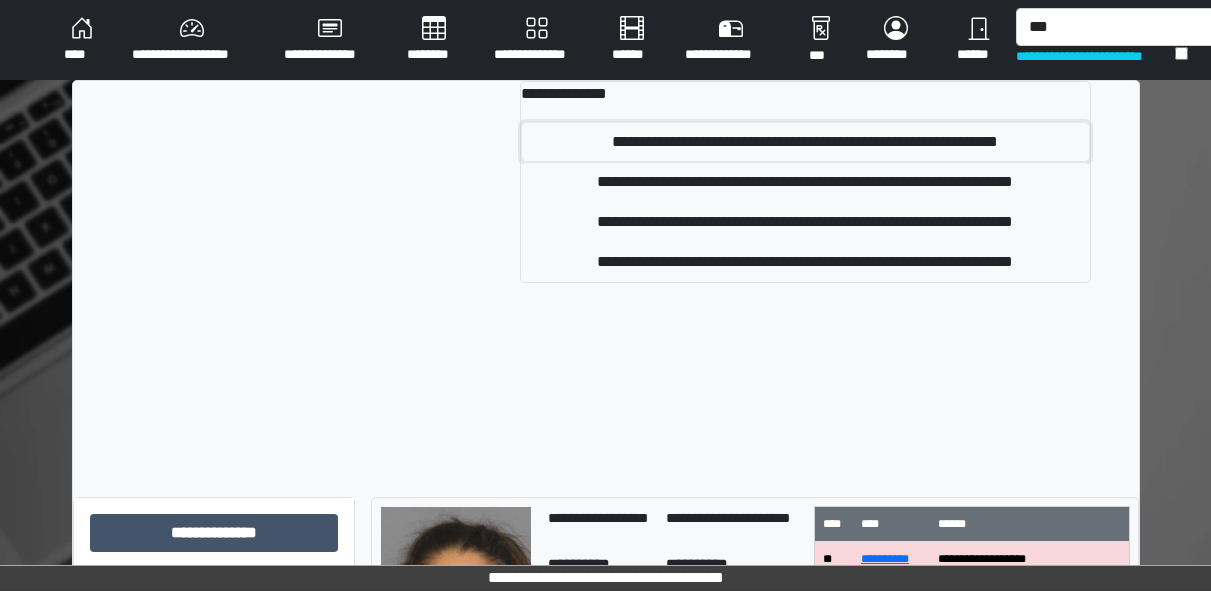 click on "**********" at bounding box center (805, 142) 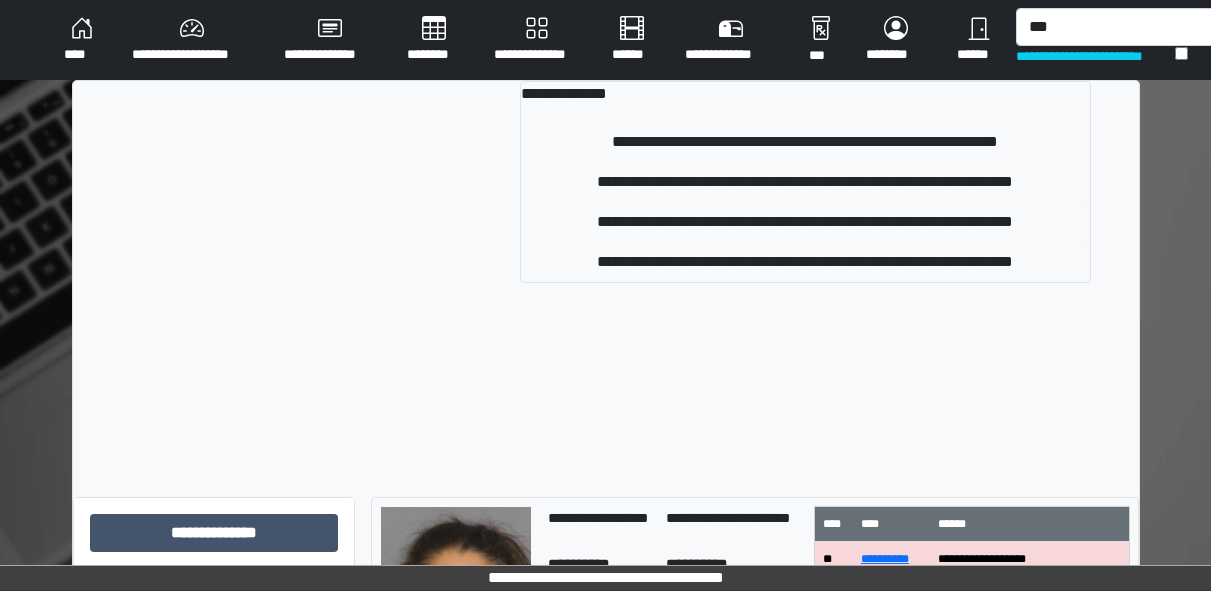 type 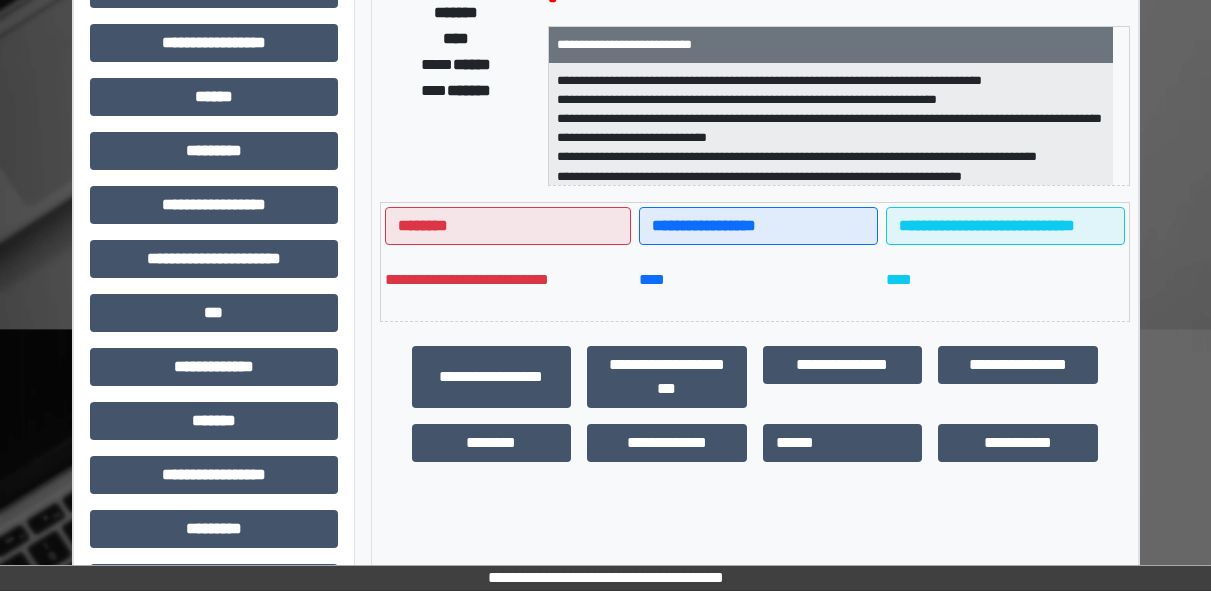 scroll, scrollTop: 362, scrollLeft: 0, axis: vertical 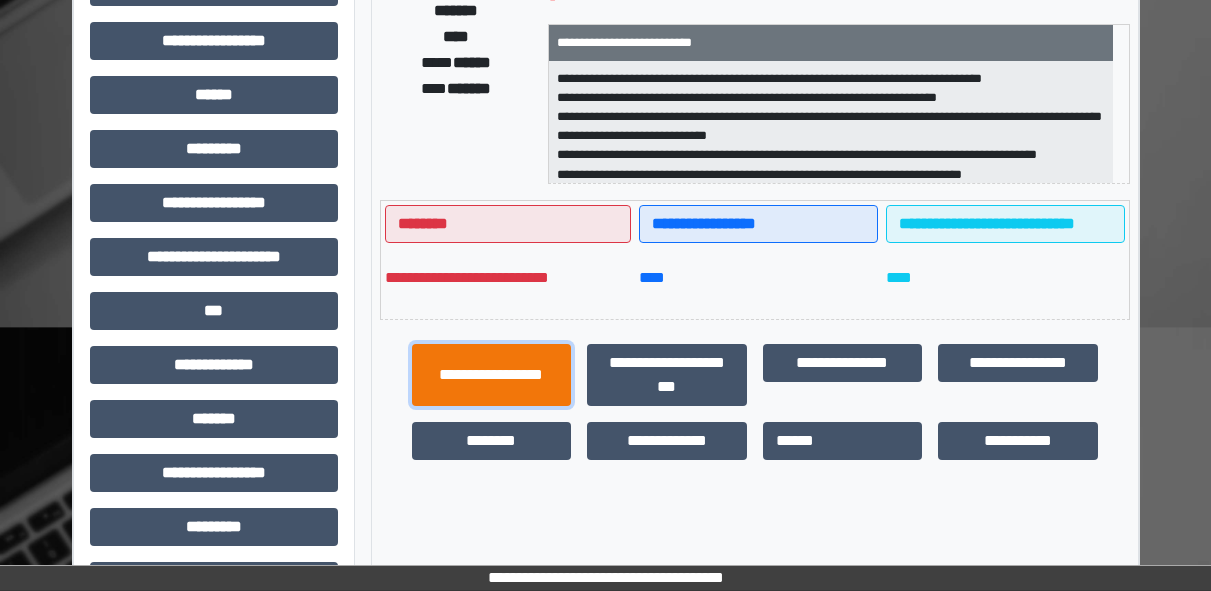 click on "**********" at bounding box center [492, 375] 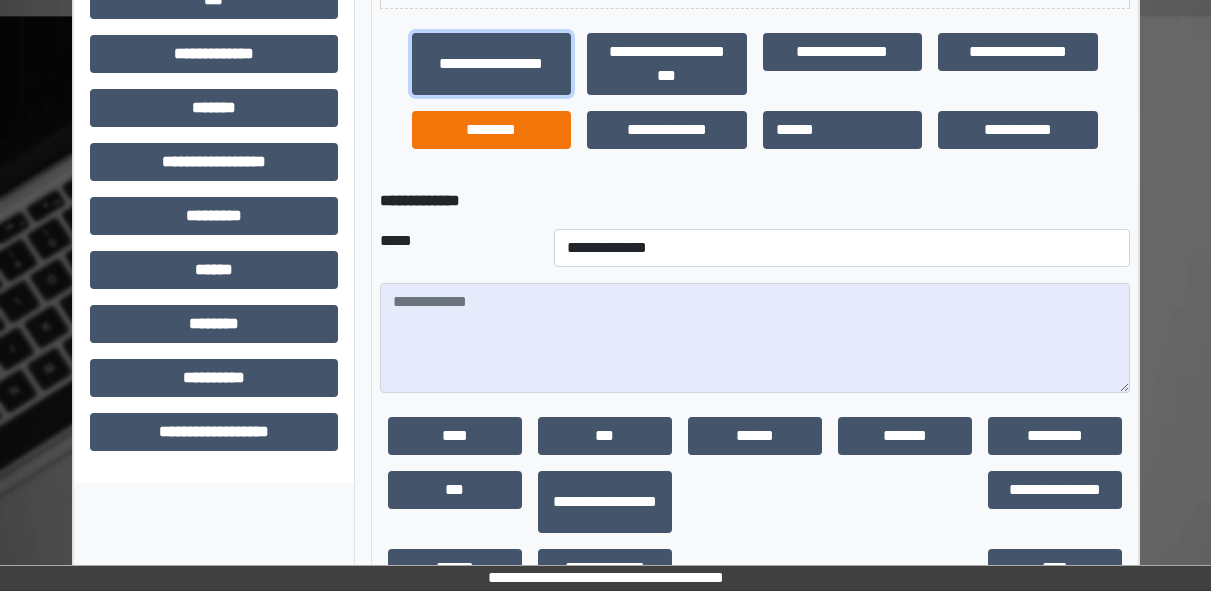 scroll, scrollTop: 674, scrollLeft: 0, axis: vertical 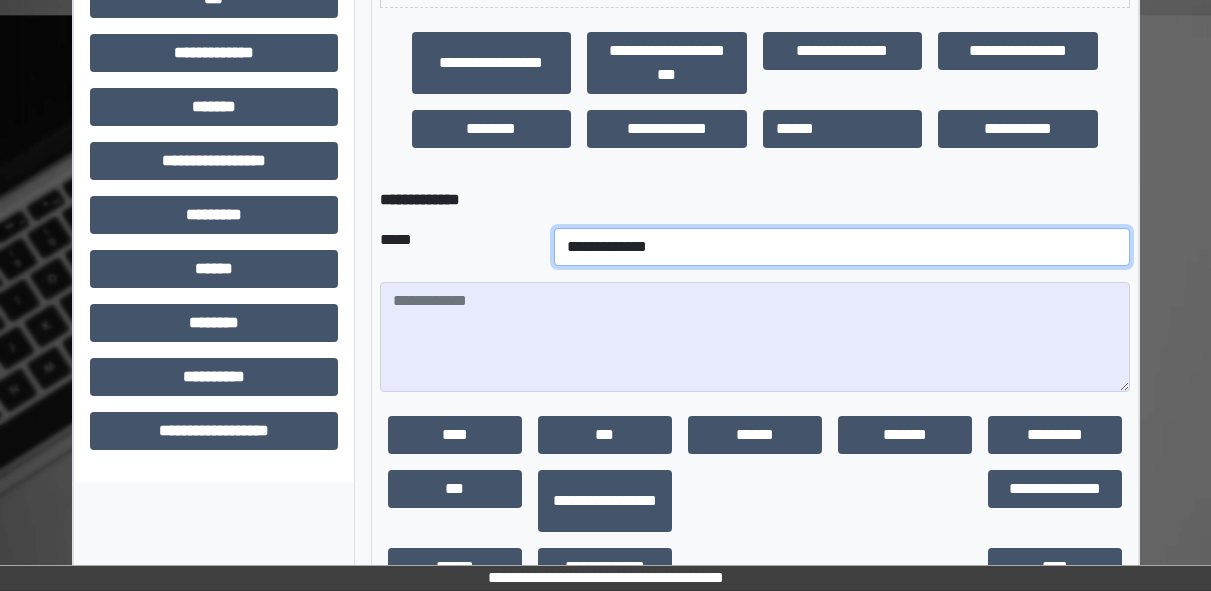 click on "**********" at bounding box center (842, 247) 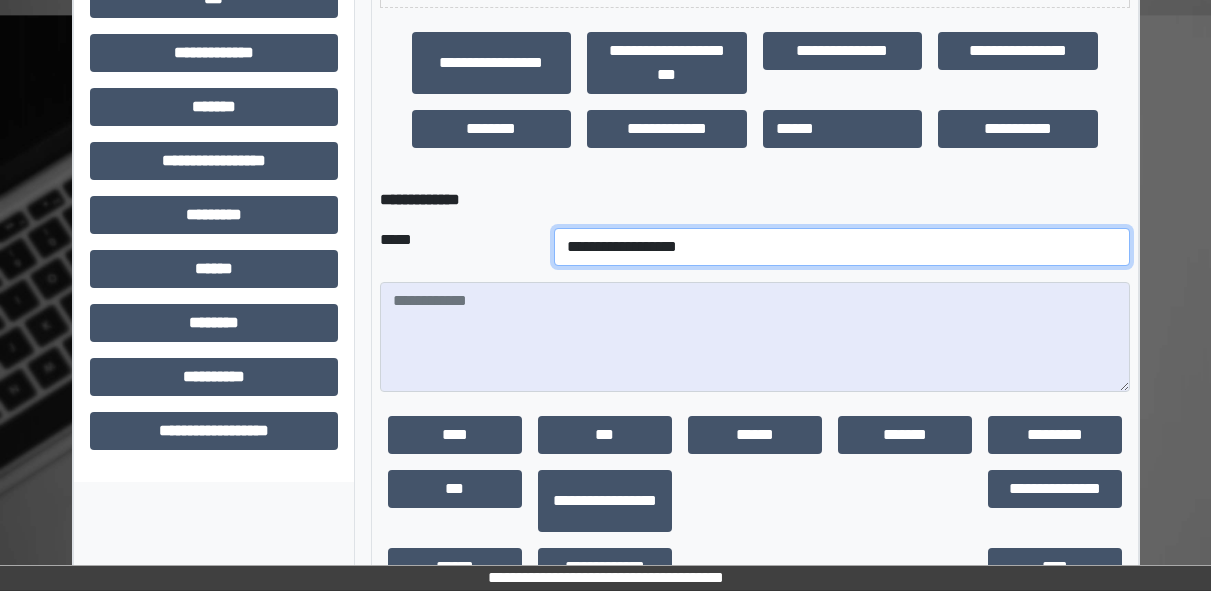 click on "**********" at bounding box center (842, 247) 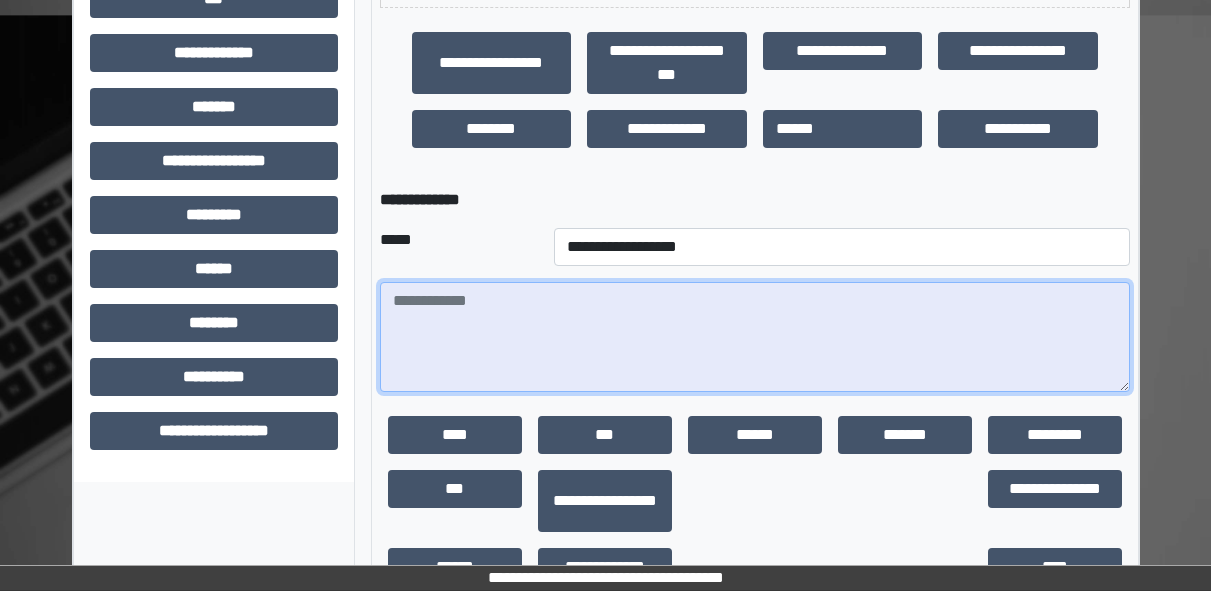 click at bounding box center [755, 337] 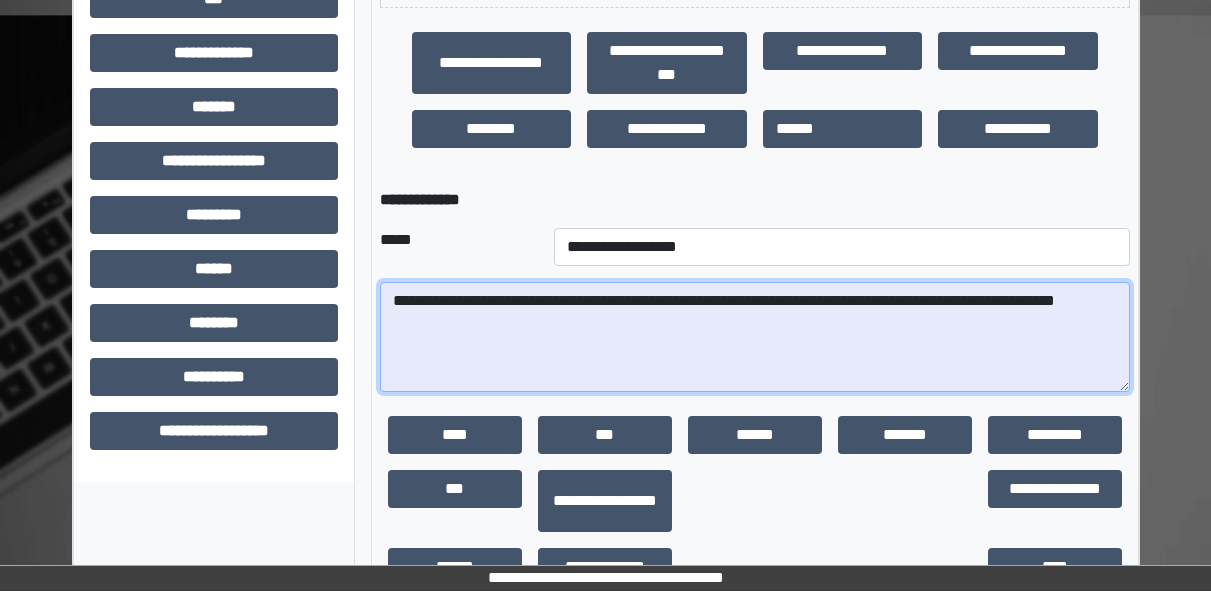 scroll, scrollTop: 735, scrollLeft: 0, axis: vertical 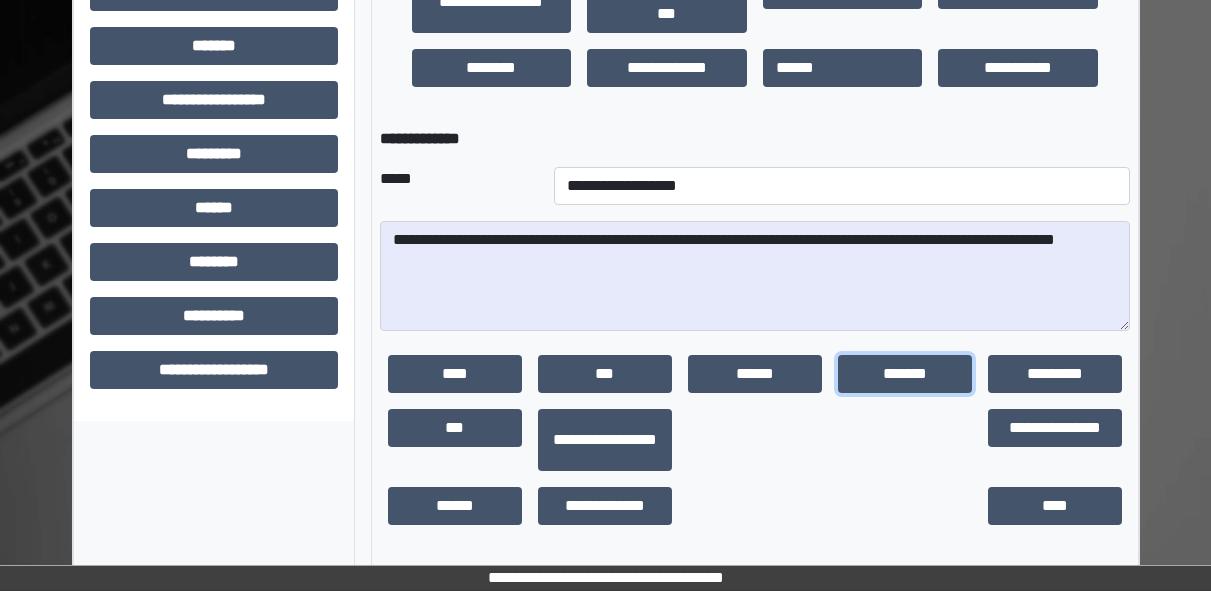click on "*******" at bounding box center (905, 374) 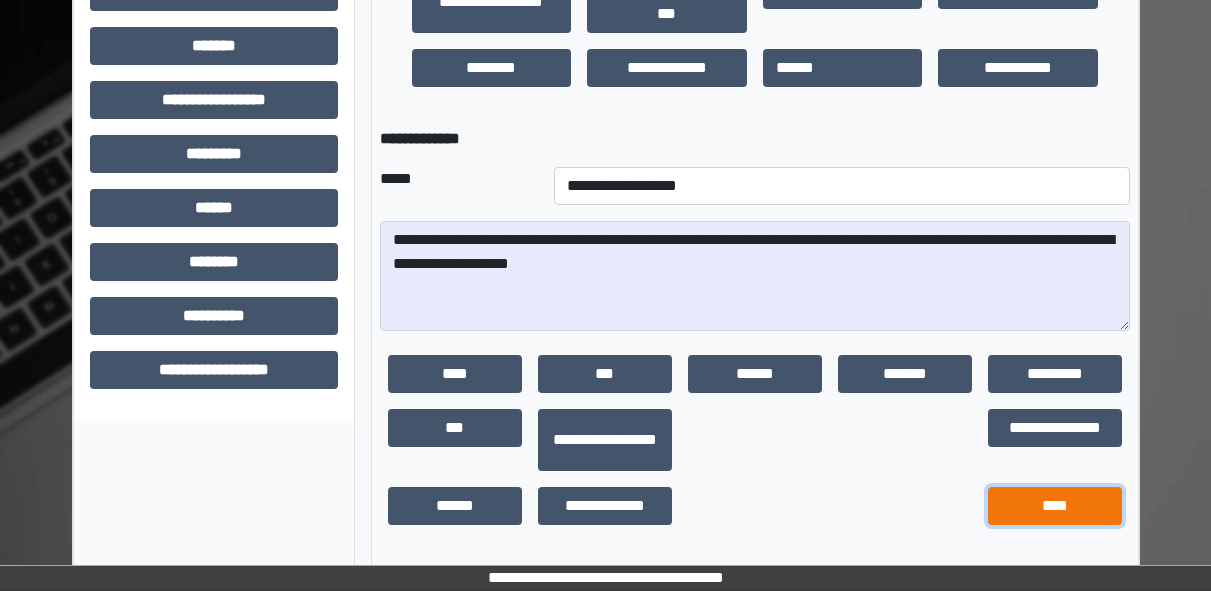 click on "****" at bounding box center (1055, 506) 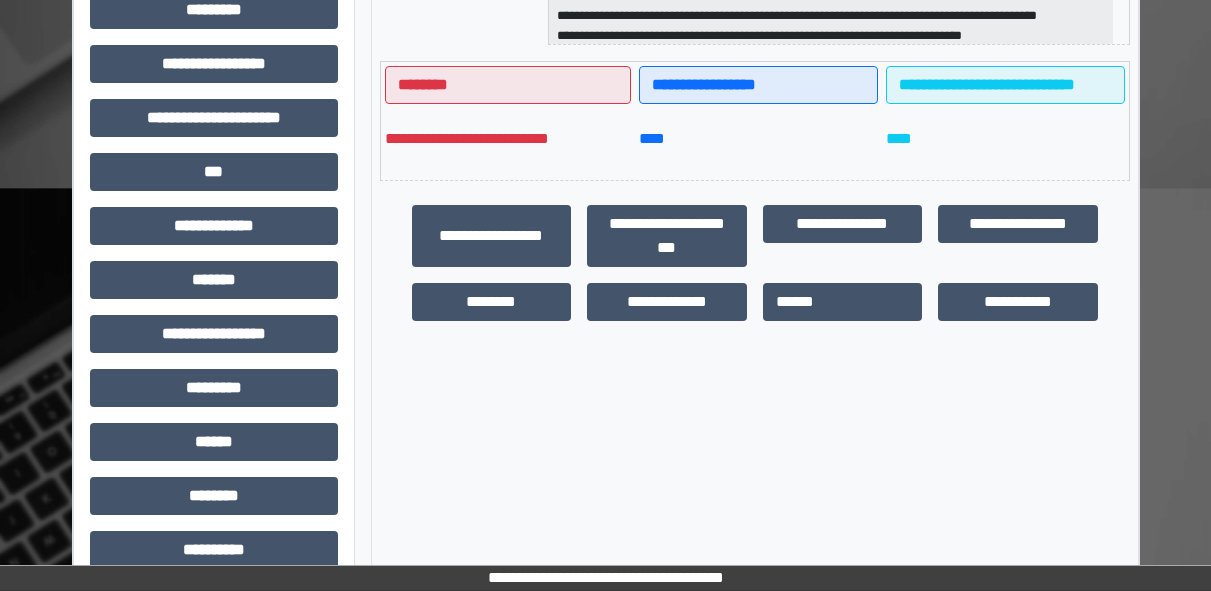 scroll, scrollTop: 502, scrollLeft: 0, axis: vertical 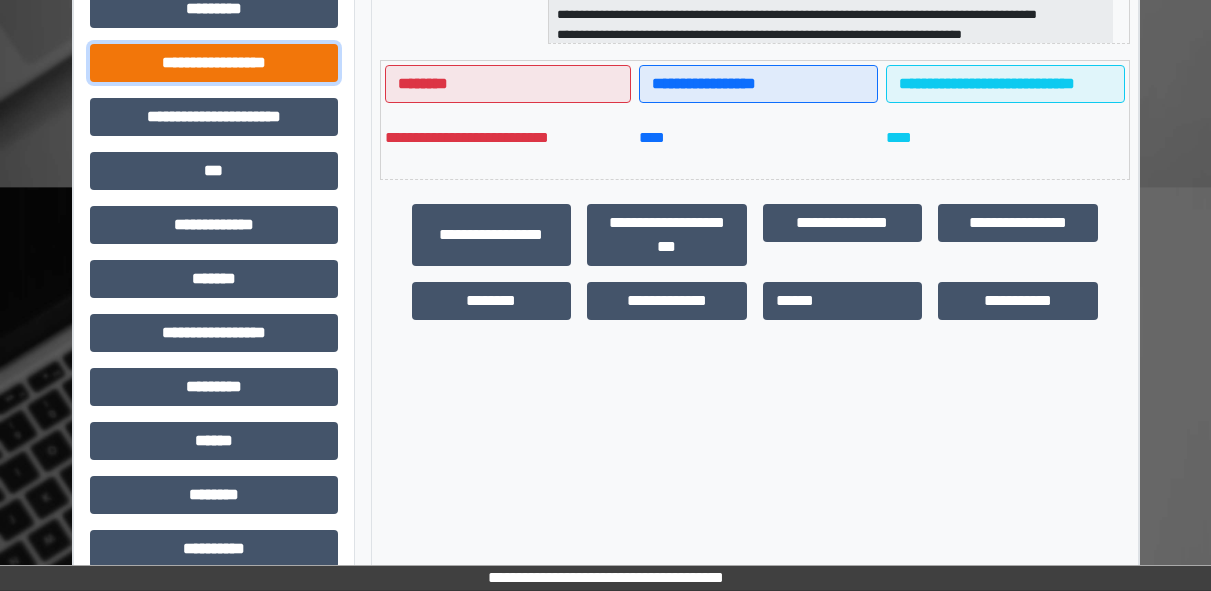 click on "**********" at bounding box center (214, 63) 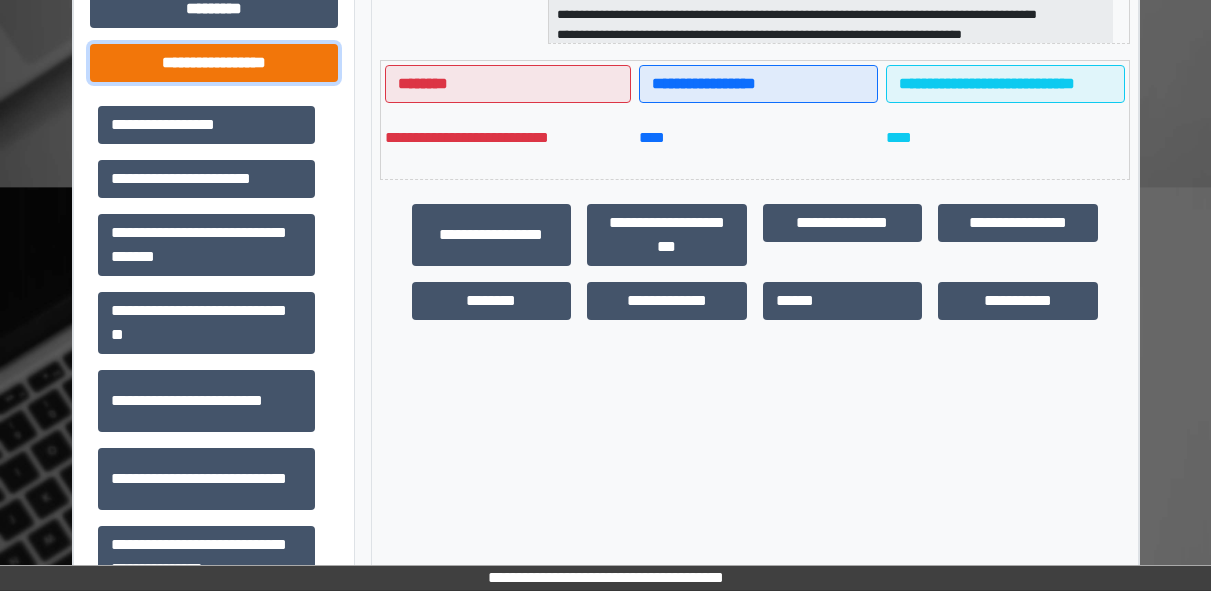 scroll, scrollTop: 0, scrollLeft: 0, axis: both 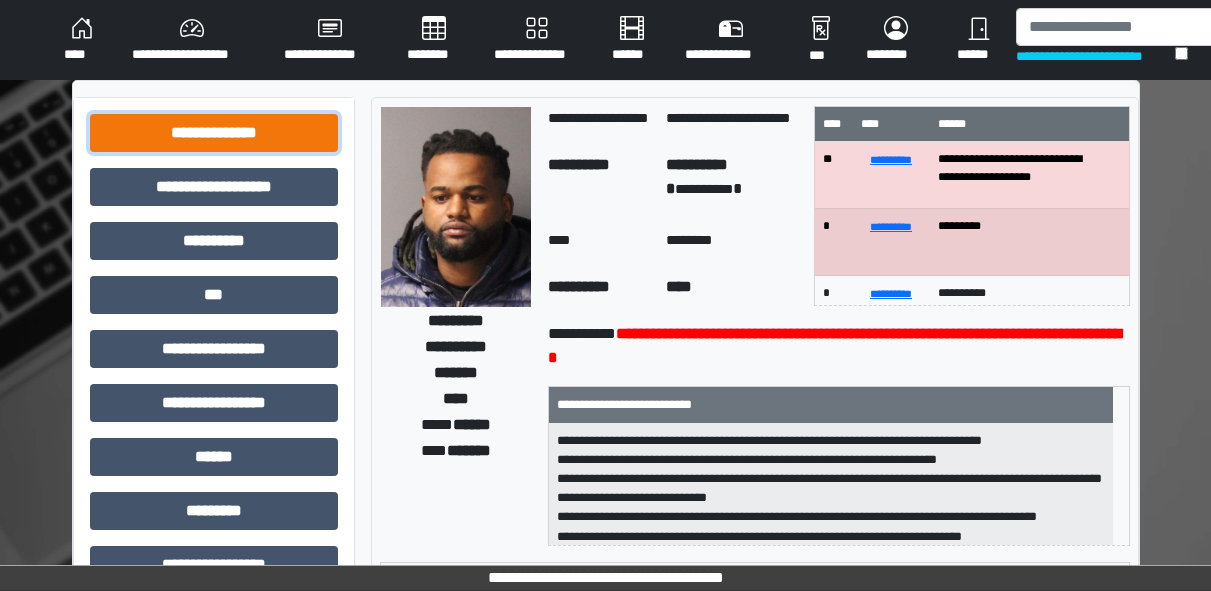 click on "**********" at bounding box center (214, 133) 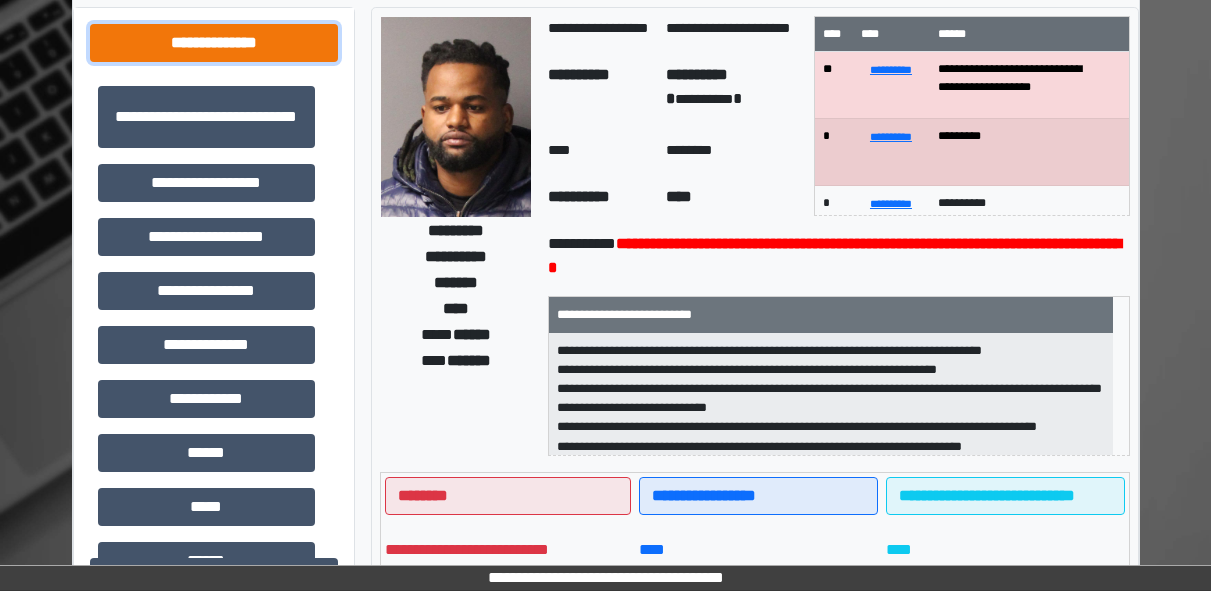 scroll, scrollTop: 91, scrollLeft: 0, axis: vertical 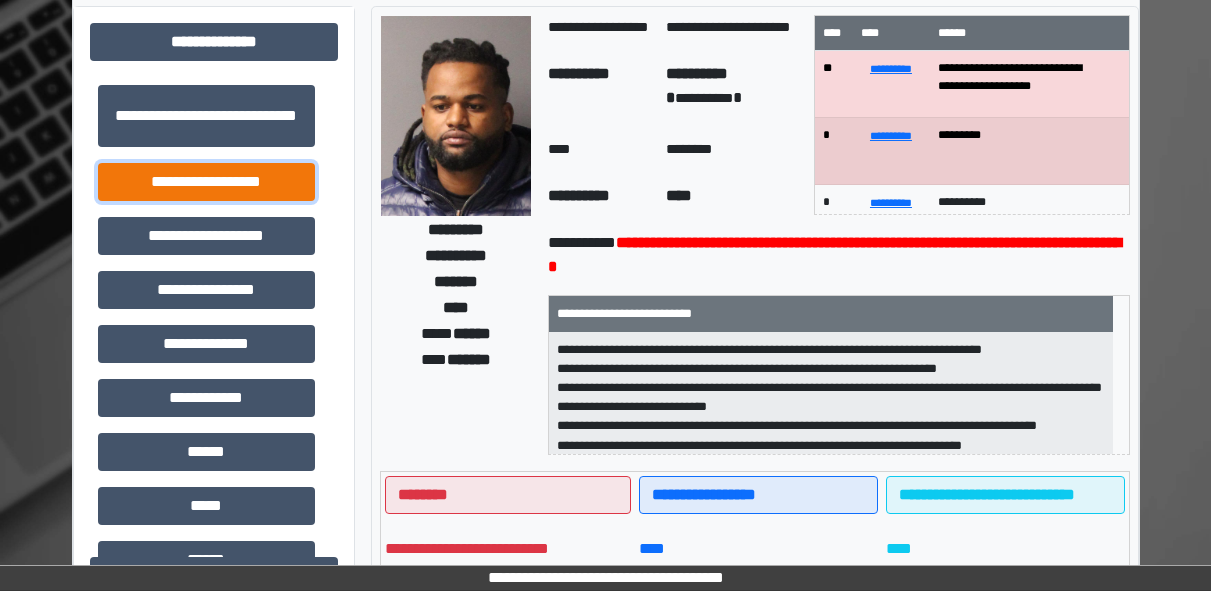 click on "**********" at bounding box center [206, 182] 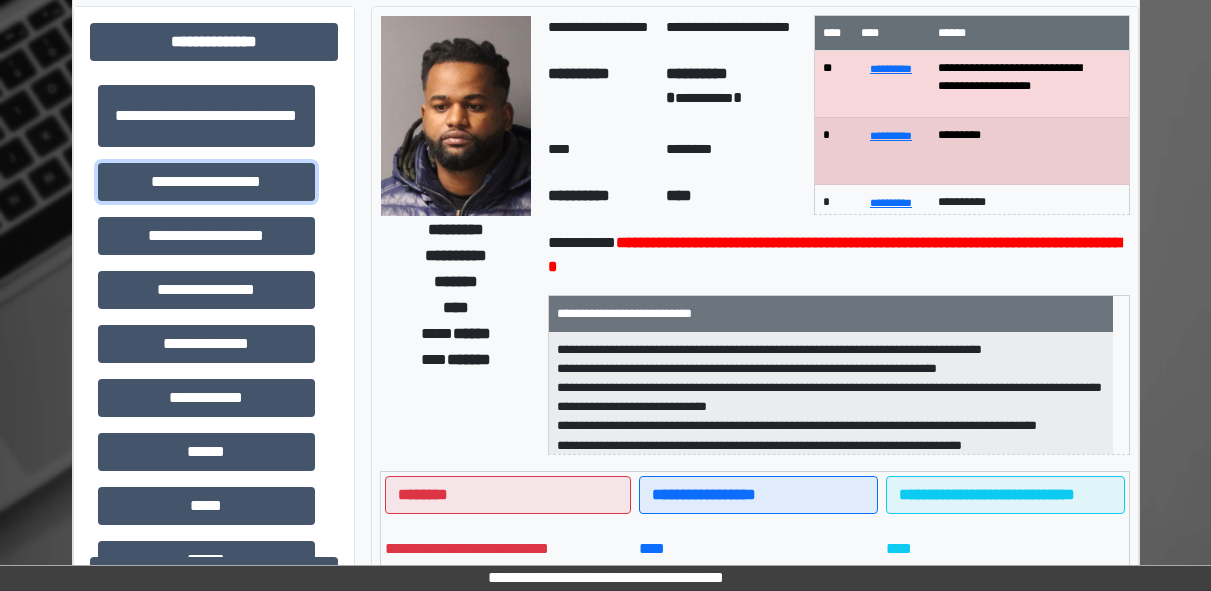 scroll, scrollTop: 44, scrollLeft: 0, axis: vertical 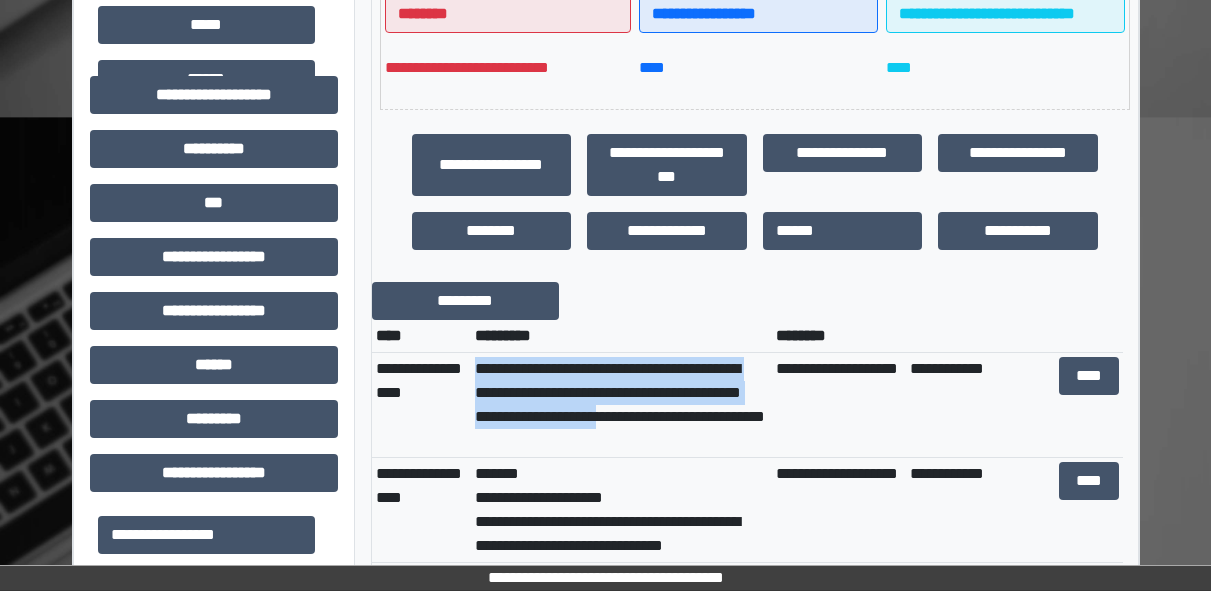 drag, startPoint x: 471, startPoint y: 370, endPoint x: 698, endPoint y: 423, distance: 233.10513 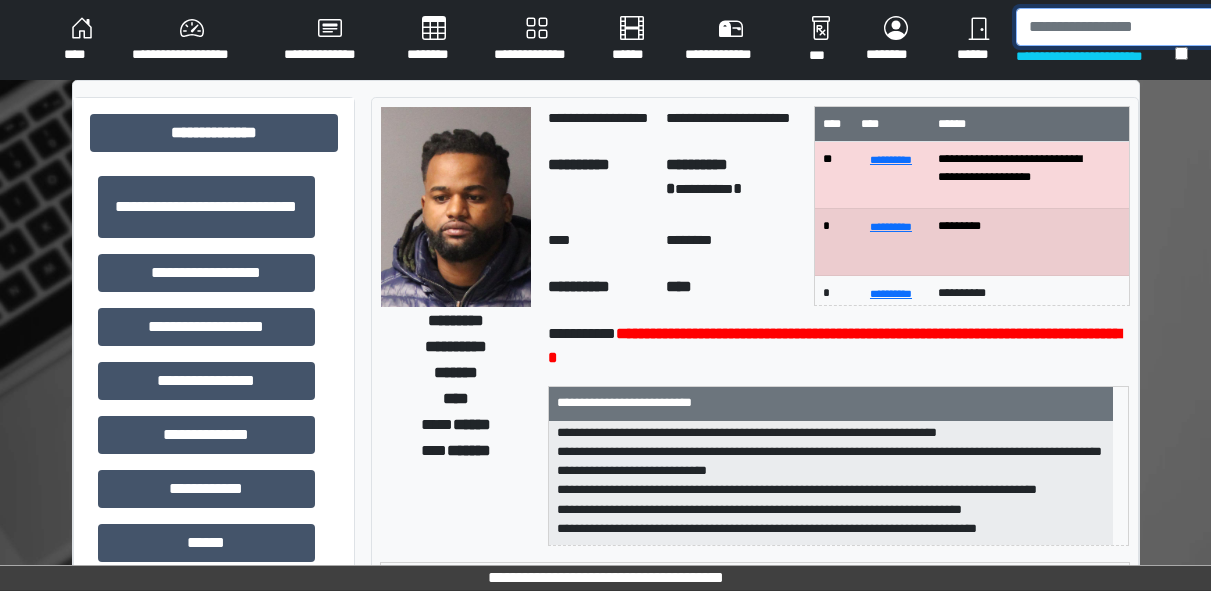click at bounding box center (1119, 27) 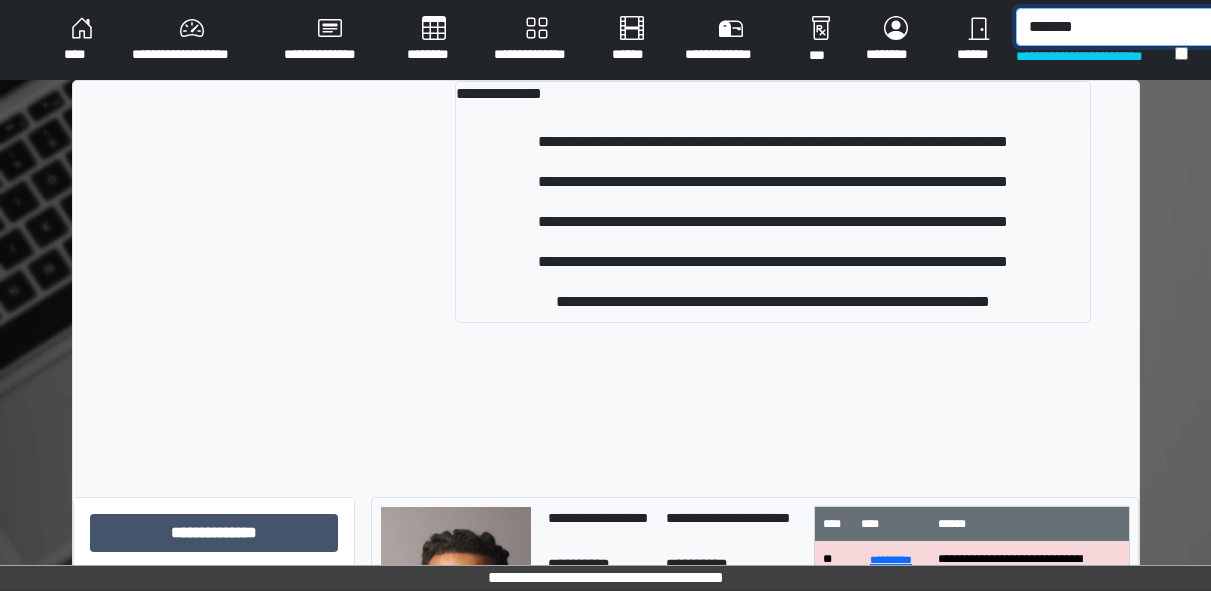 type on "*******" 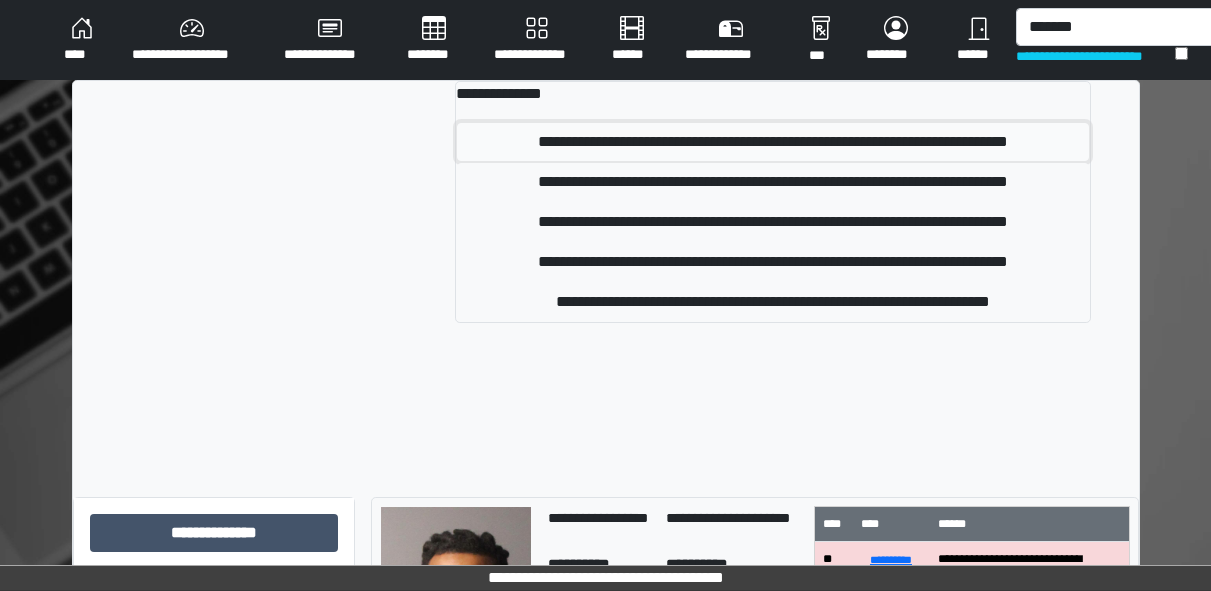 click on "**********" at bounding box center (773, 142) 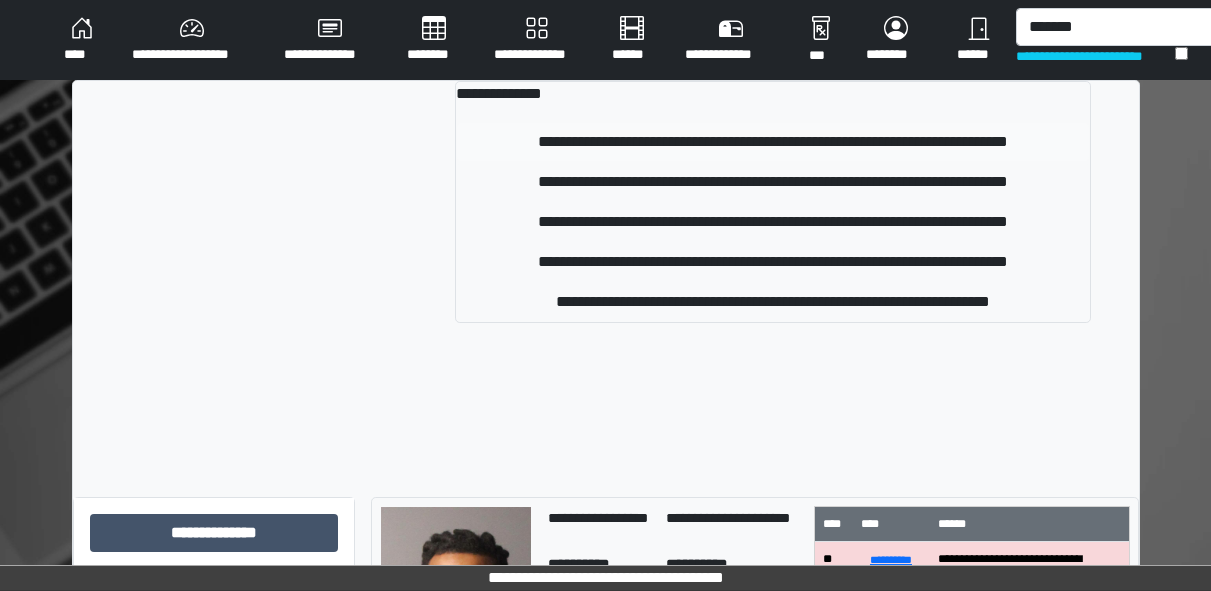 type 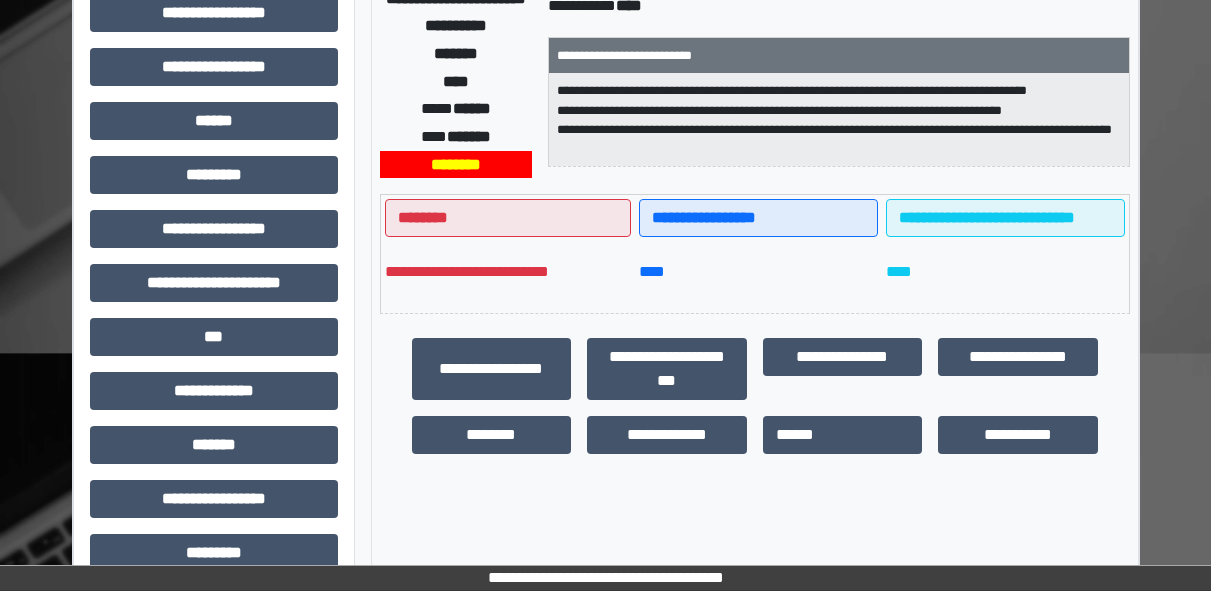 scroll, scrollTop: 340, scrollLeft: 0, axis: vertical 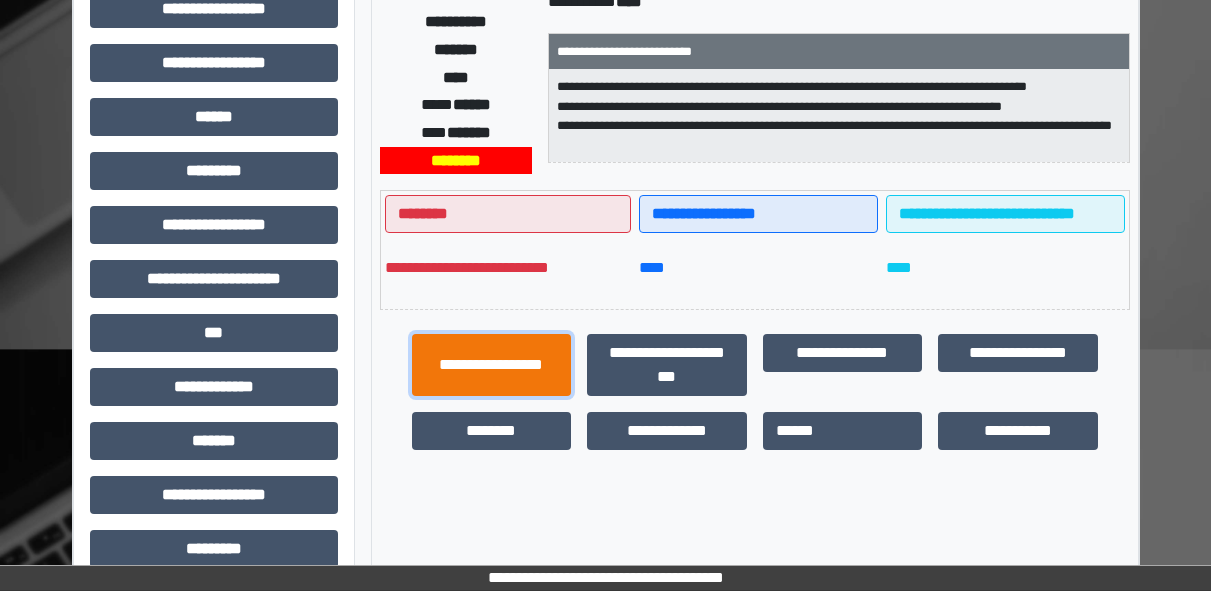 click on "**********" at bounding box center [492, 365] 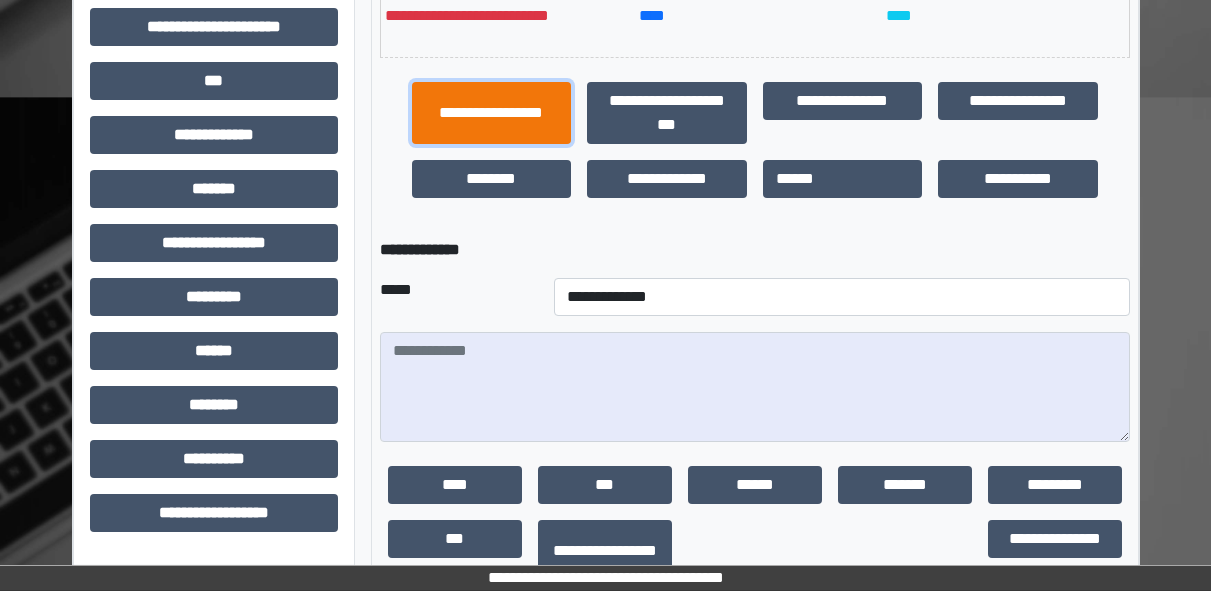scroll, scrollTop: 703, scrollLeft: 0, axis: vertical 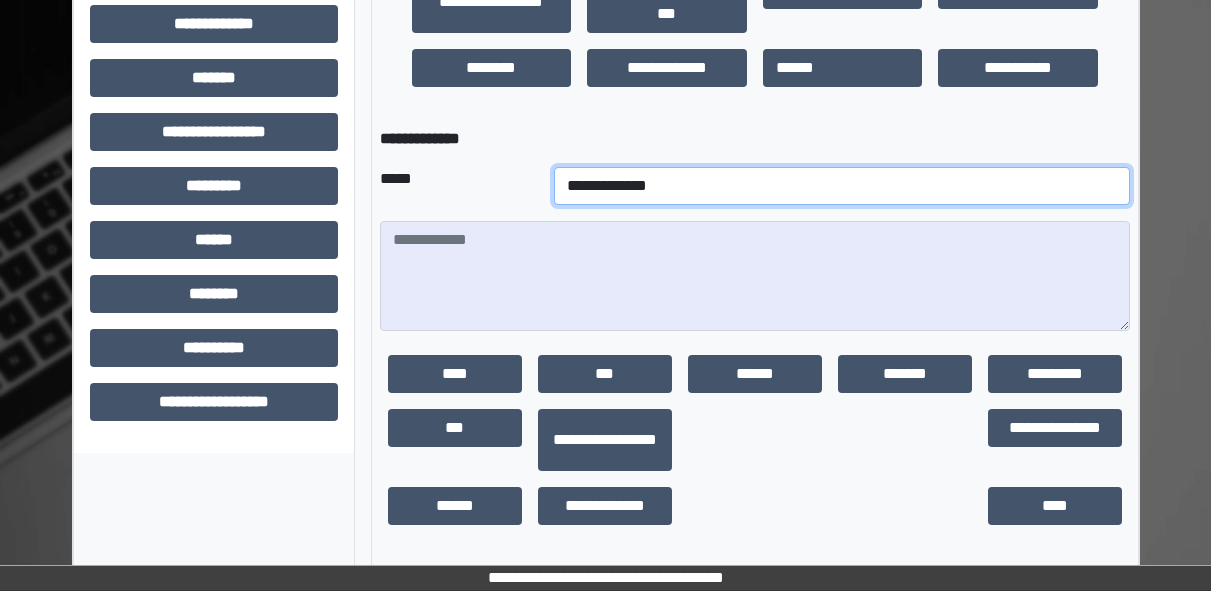 click on "**********" at bounding box center [842, 186] 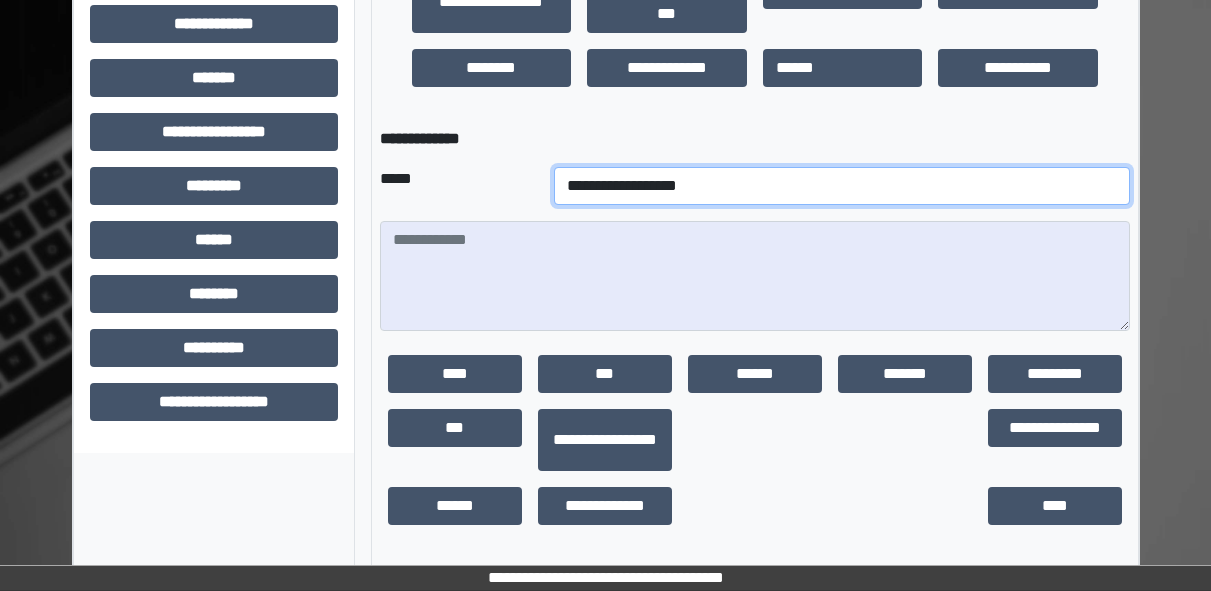 click on "**********" at bounding box center (842, 186) 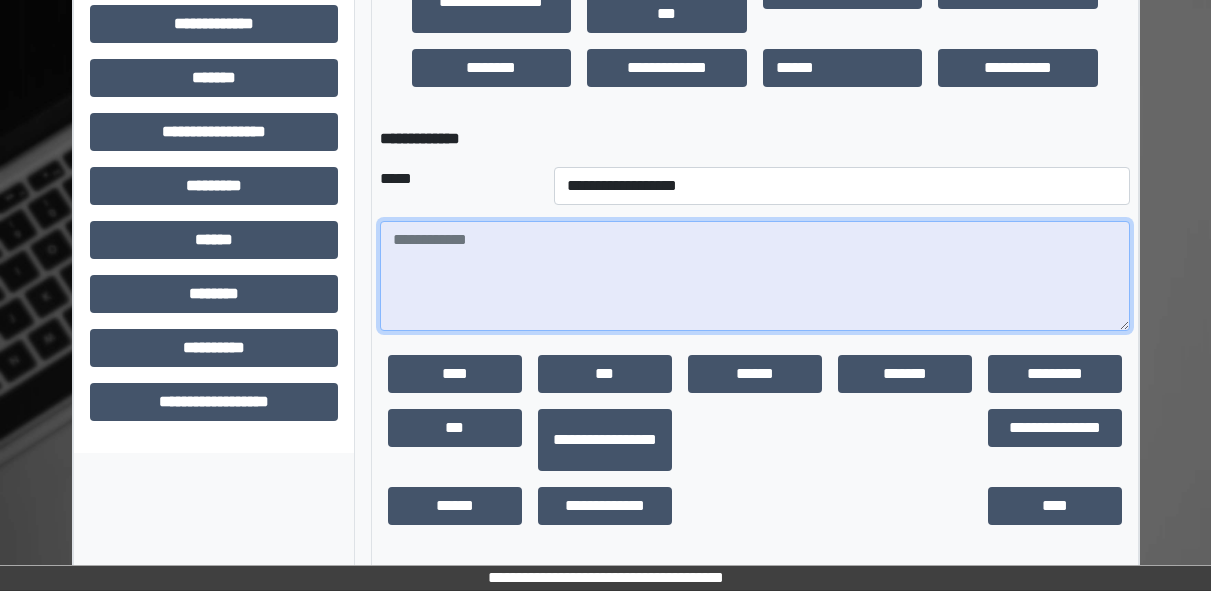 click at bounding box center (755, 276) 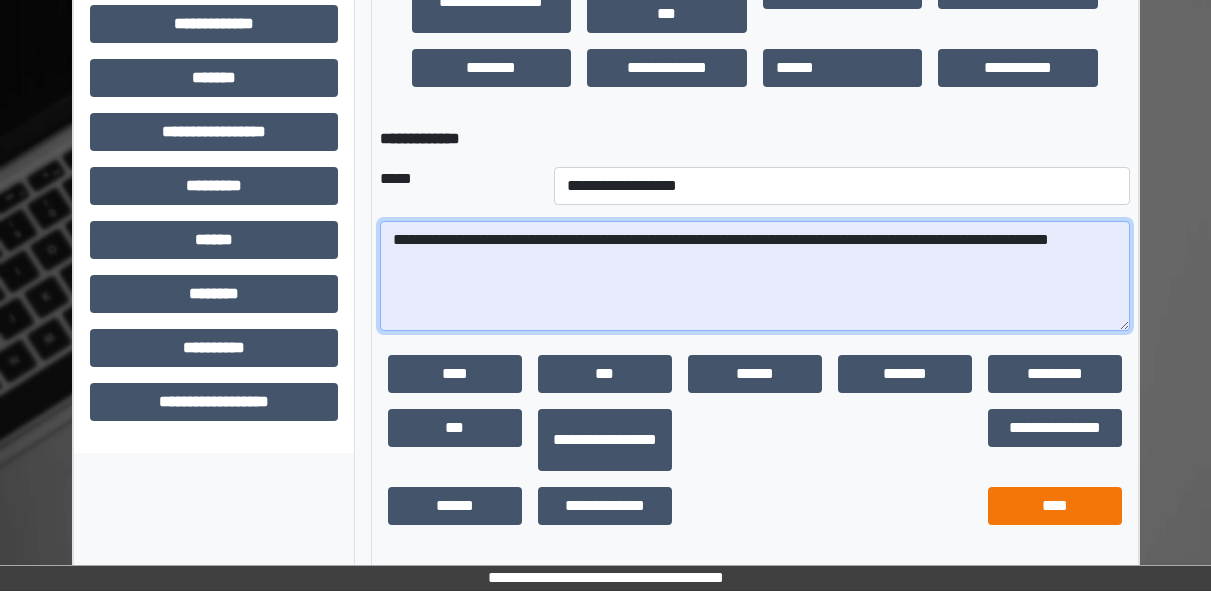 type on "**********" 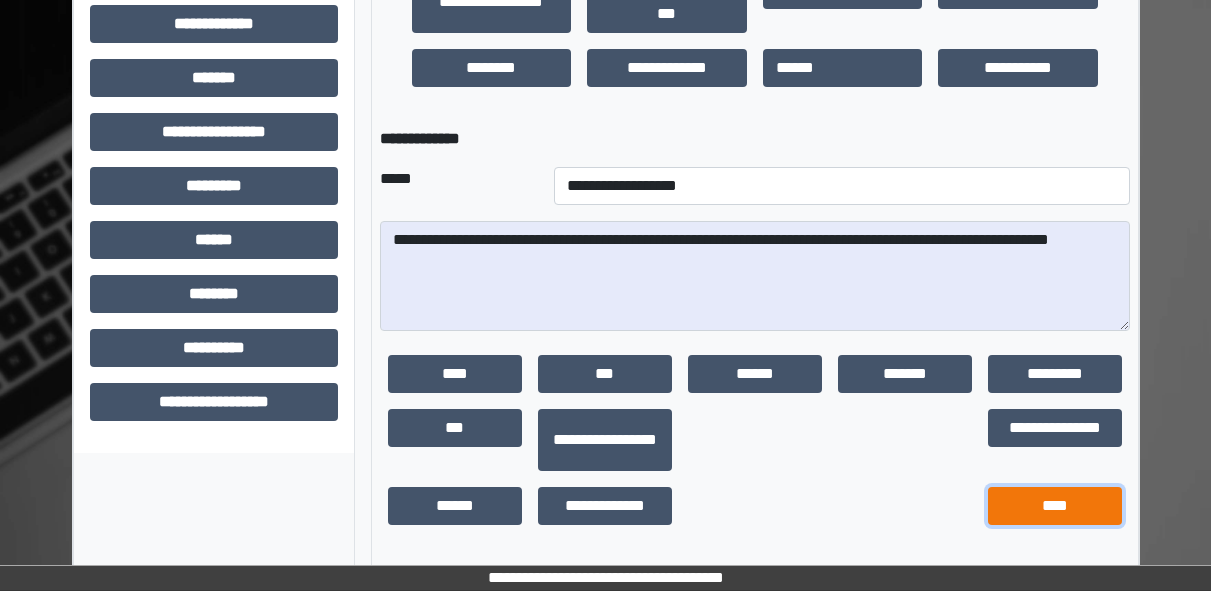 click on "****" at bounding box center [1055, 506] 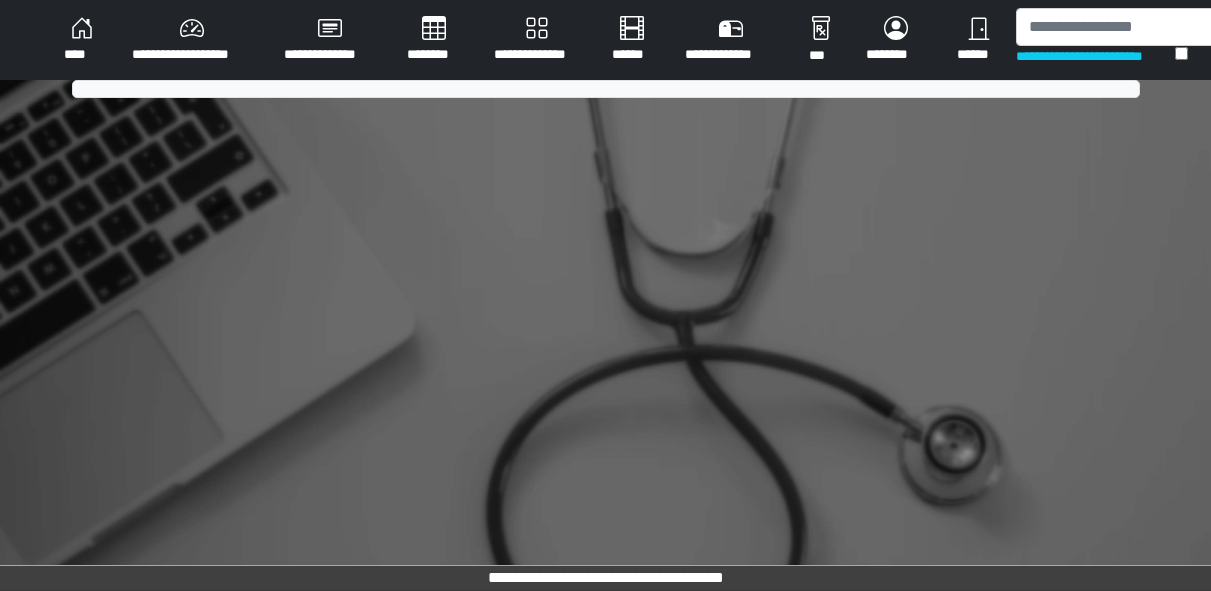 scroll, scrollTop: 0, scrollLeft: 0, axis: both 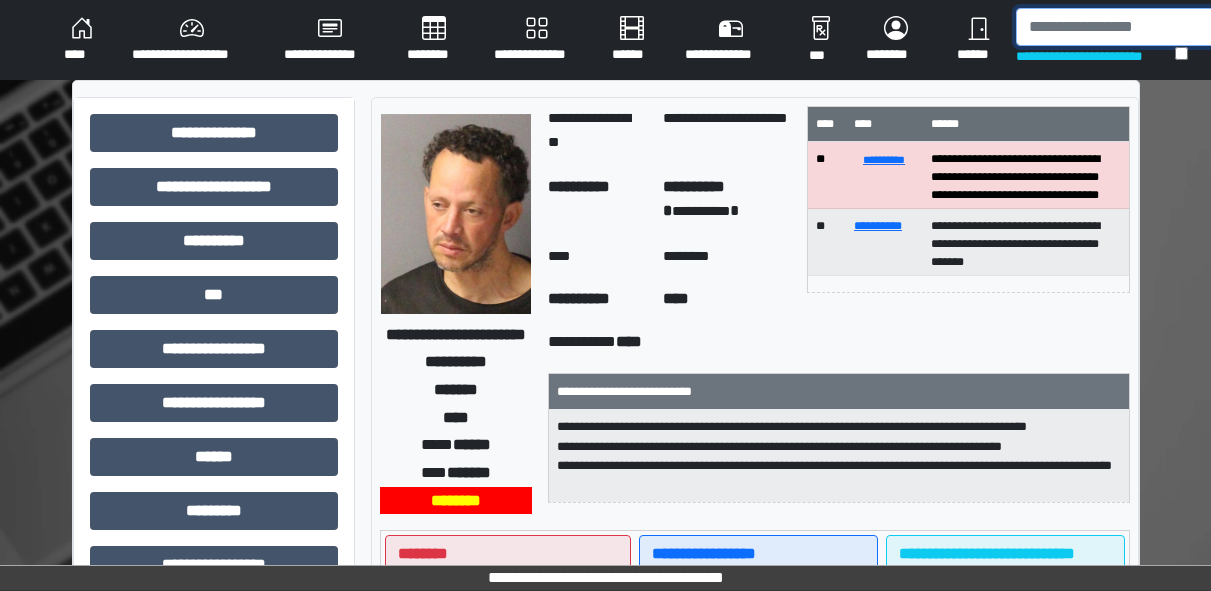 click at bounding box center (1119, 27) 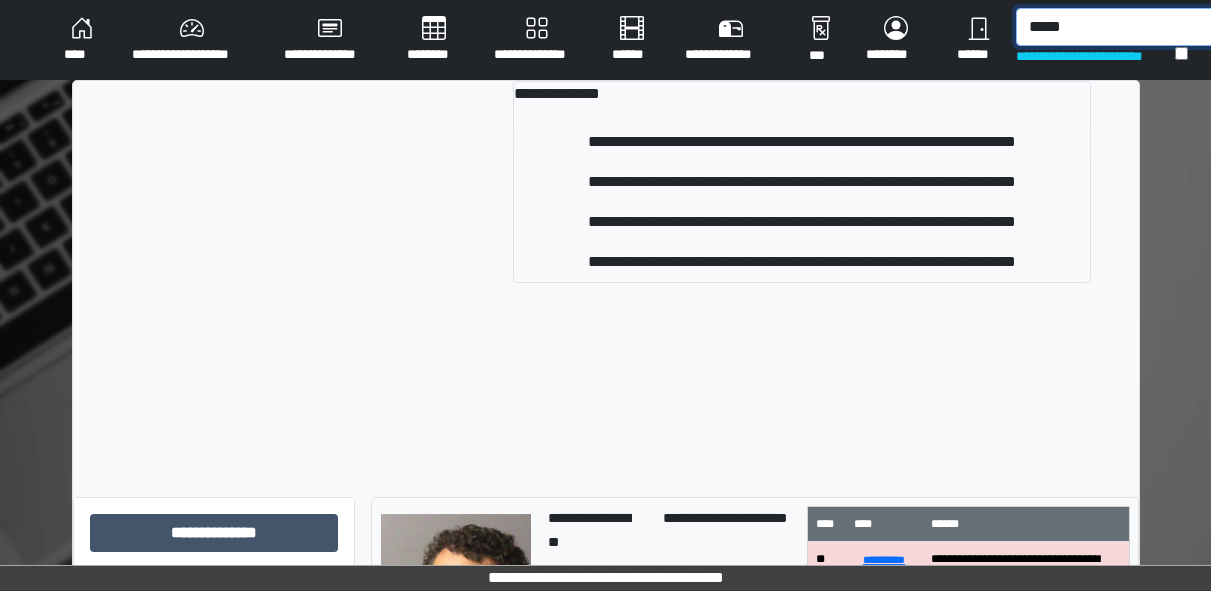 type on "*****" 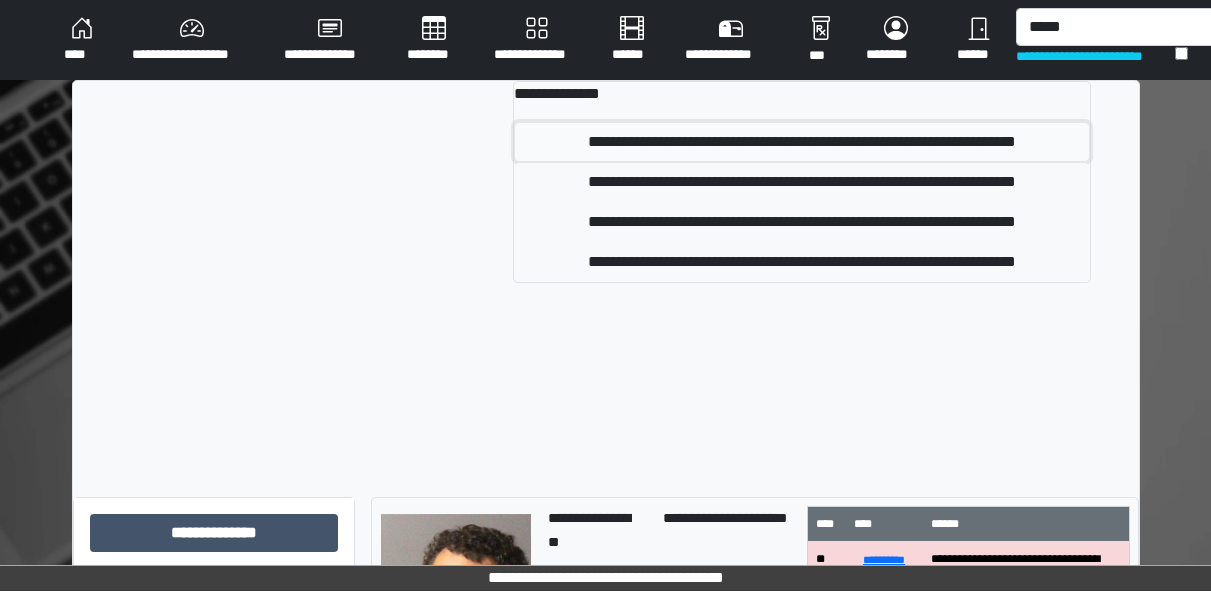 click on "**********" at bounding box center [801, 142] 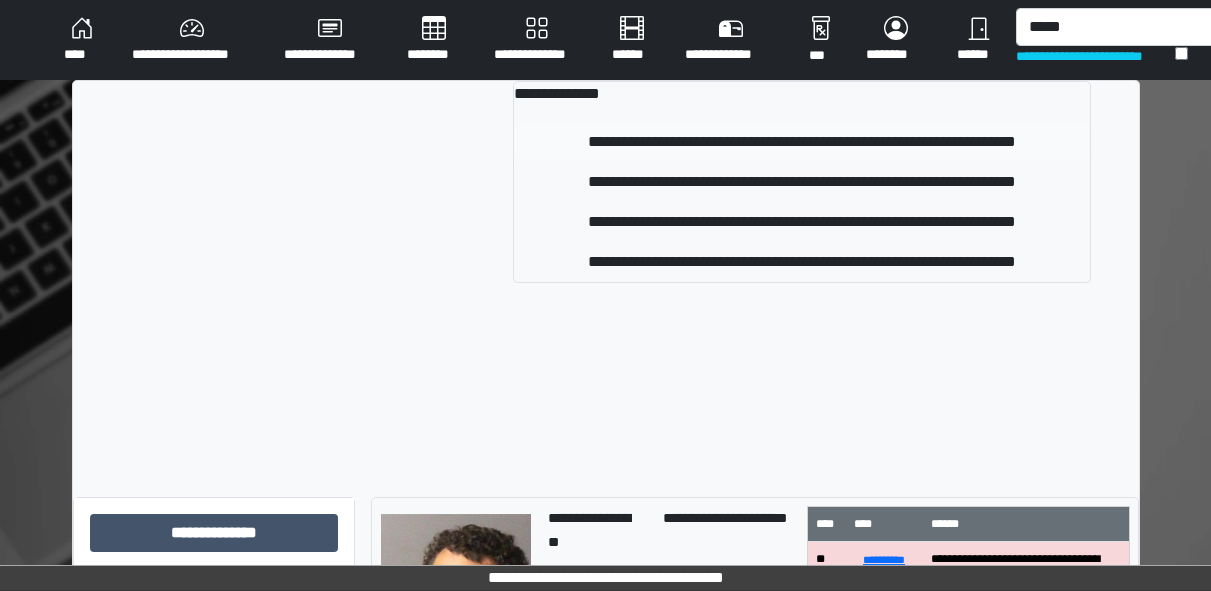 type 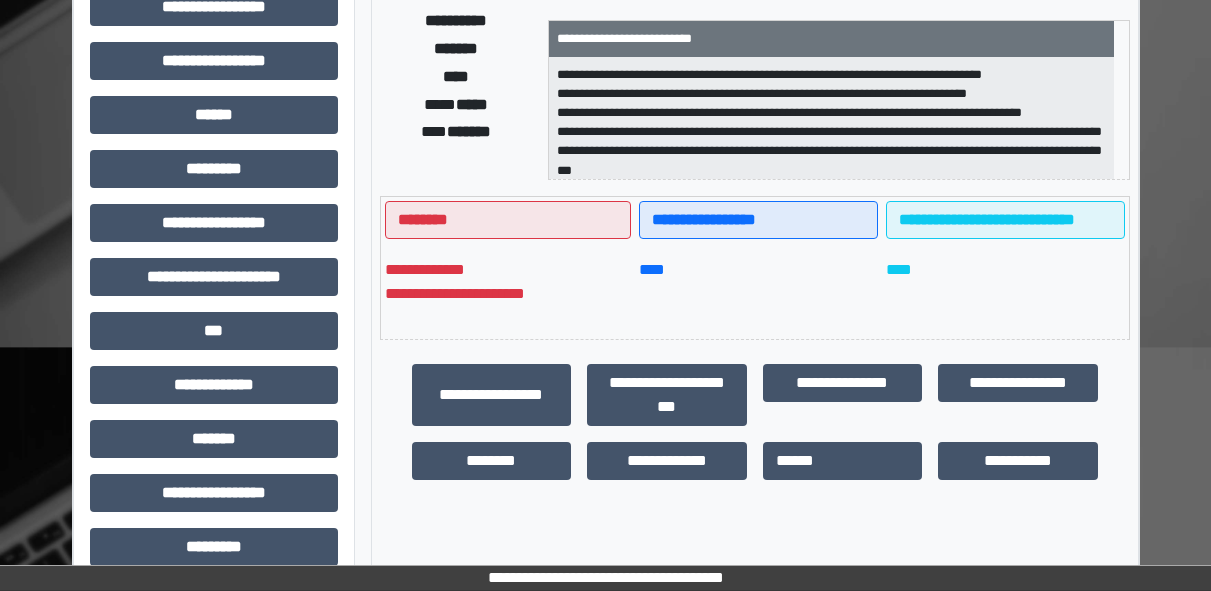 scroll, scrollTop: 344, scrollLeft: 0, axis: vertical 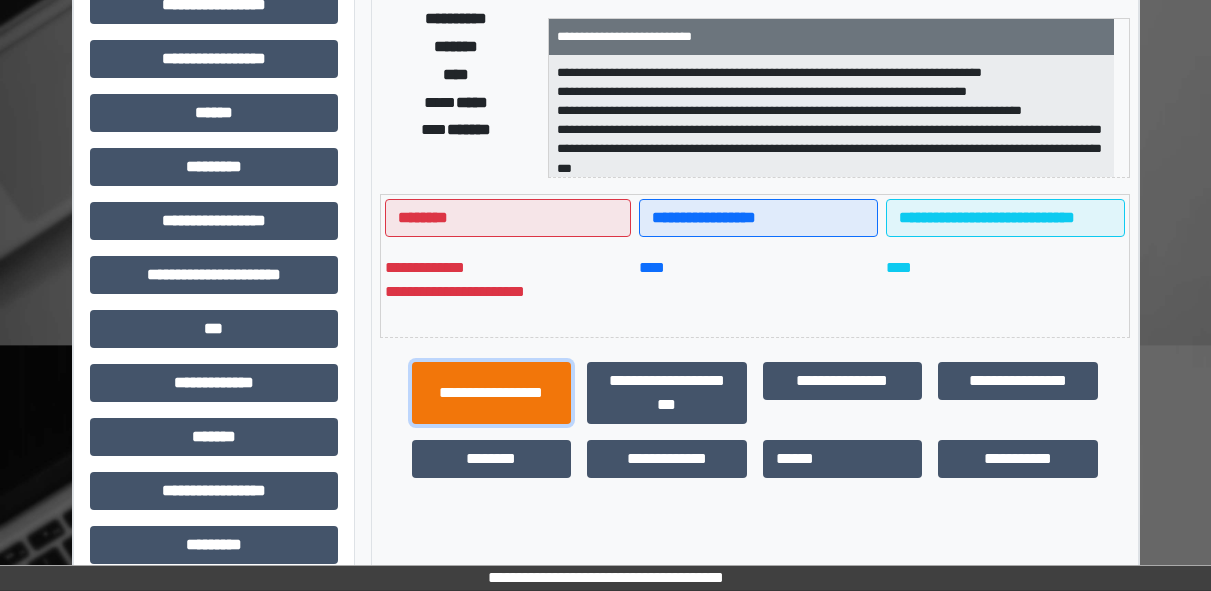click on "**********" at bounding box center (492, 393) 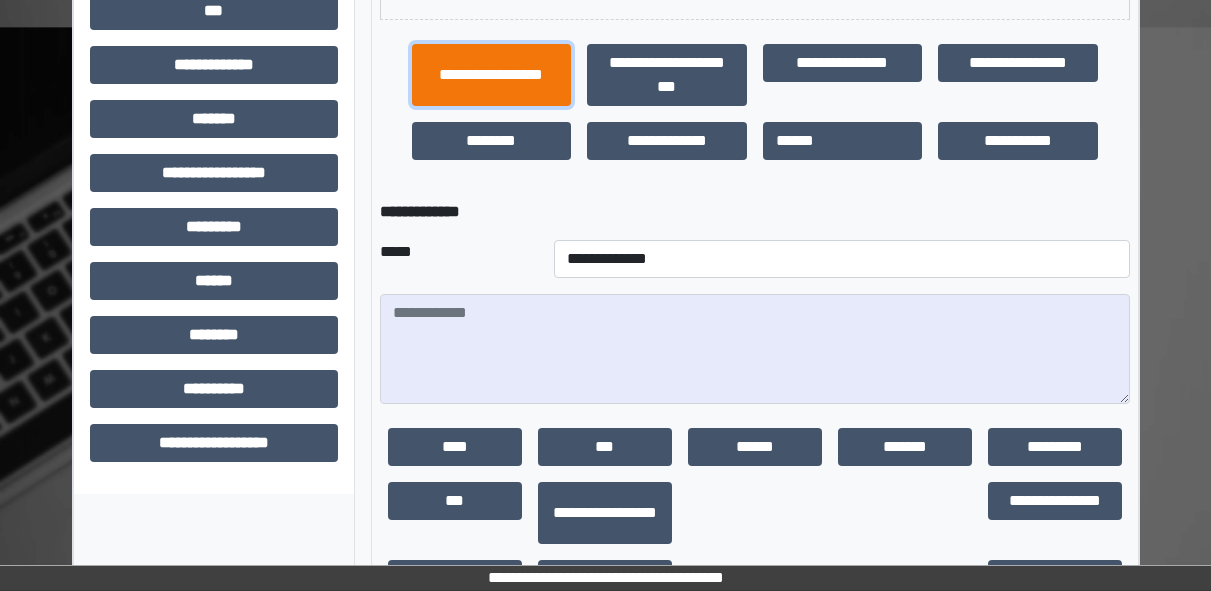 scroll, scrollTop: 715, scrollLeft: 0, axis: vertical 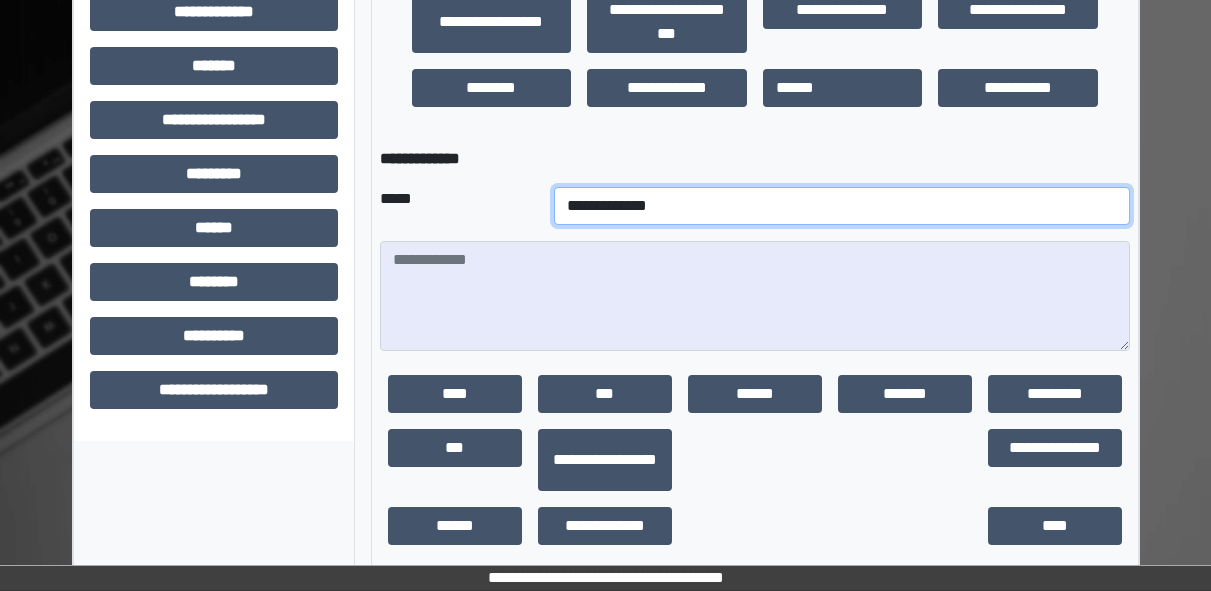 click on "**********" at bounding box center [842, 206] 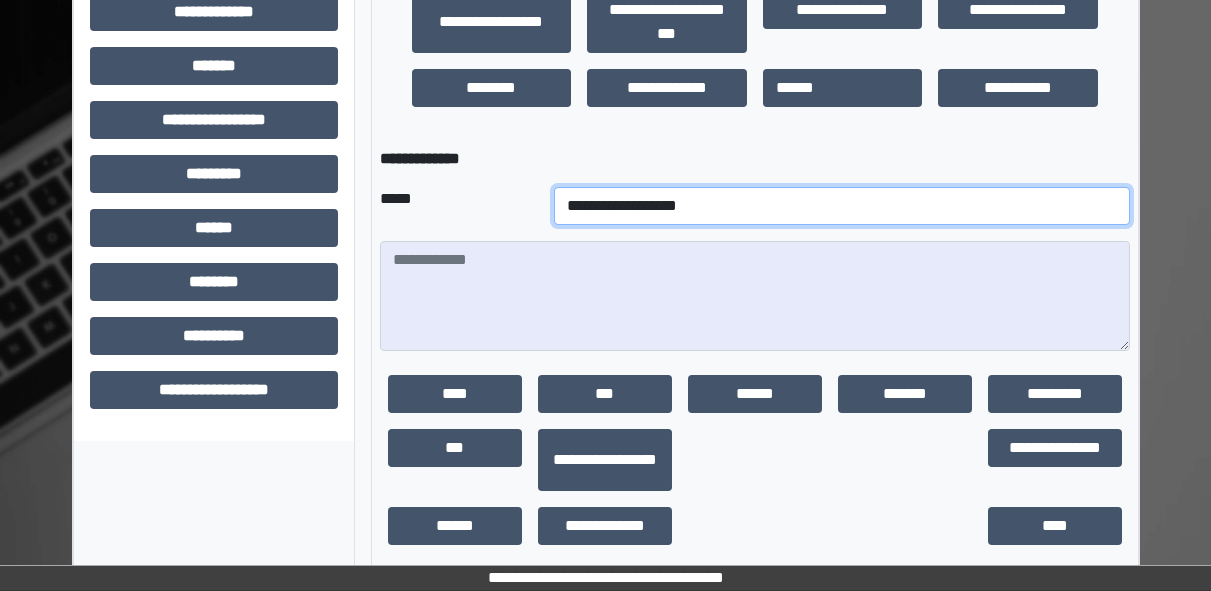 click on "**********" at bounding box center (842, 206) 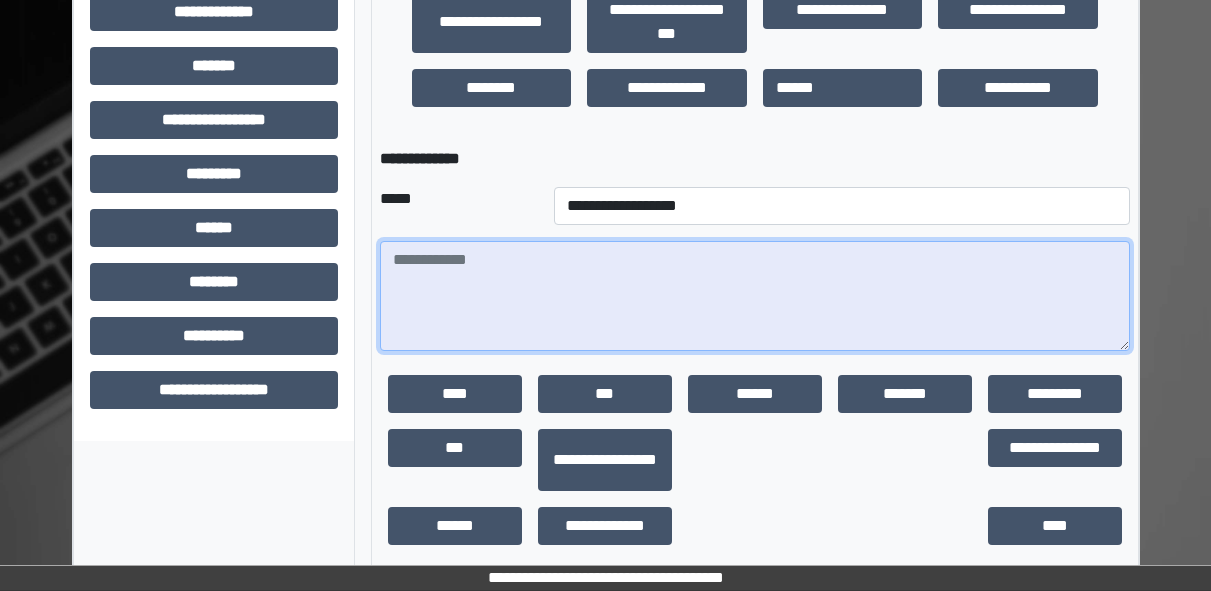 click at bounding box center (755, 296) 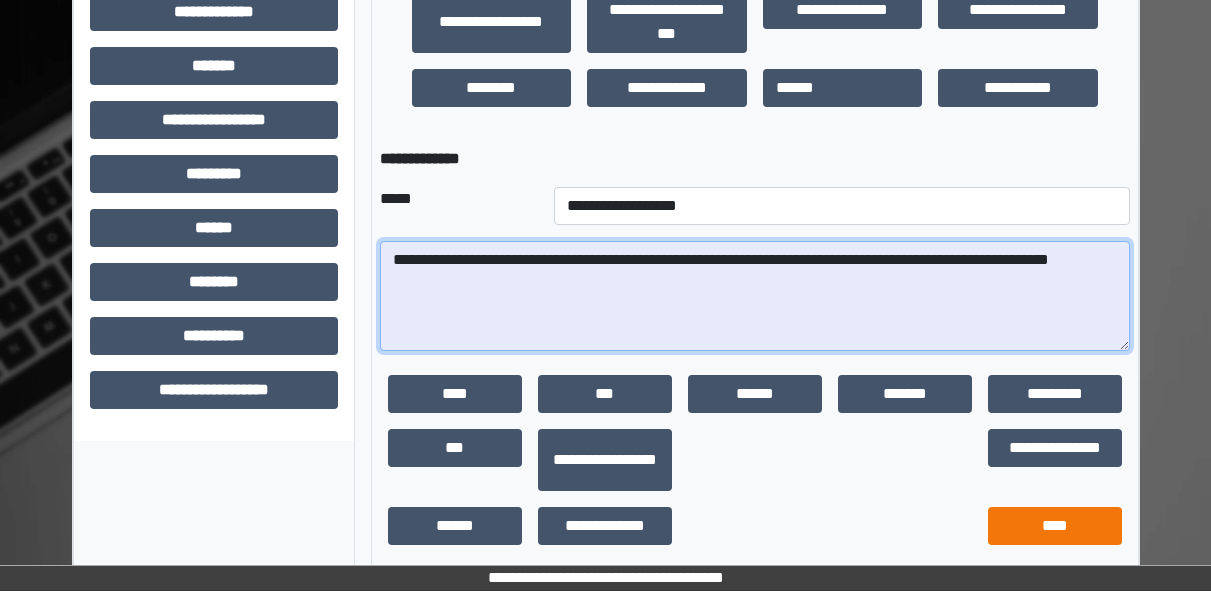 type on "**********" 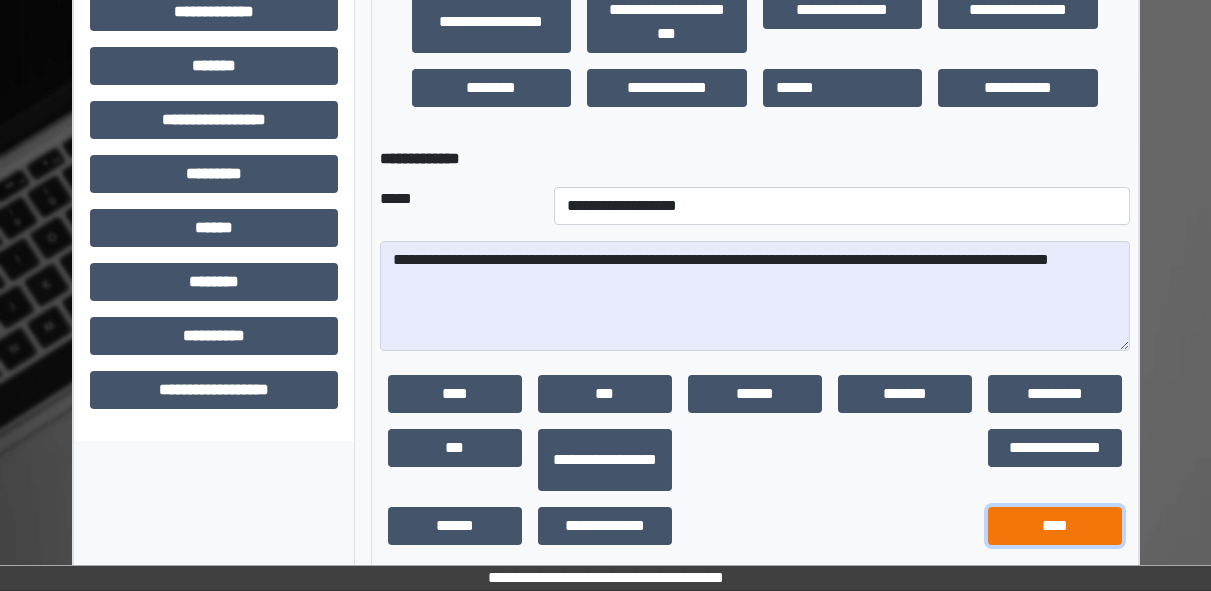 click on "****" at bounding box center [1055, 526] 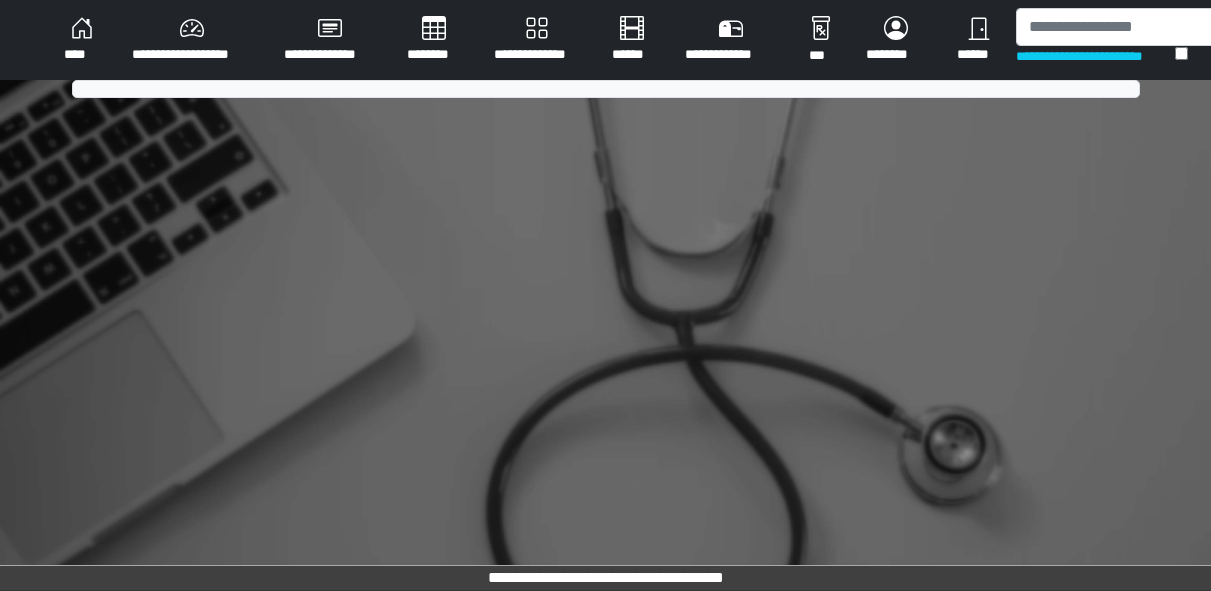 scroll, scrollTop: 0, scrollLeft: 0, axis: both 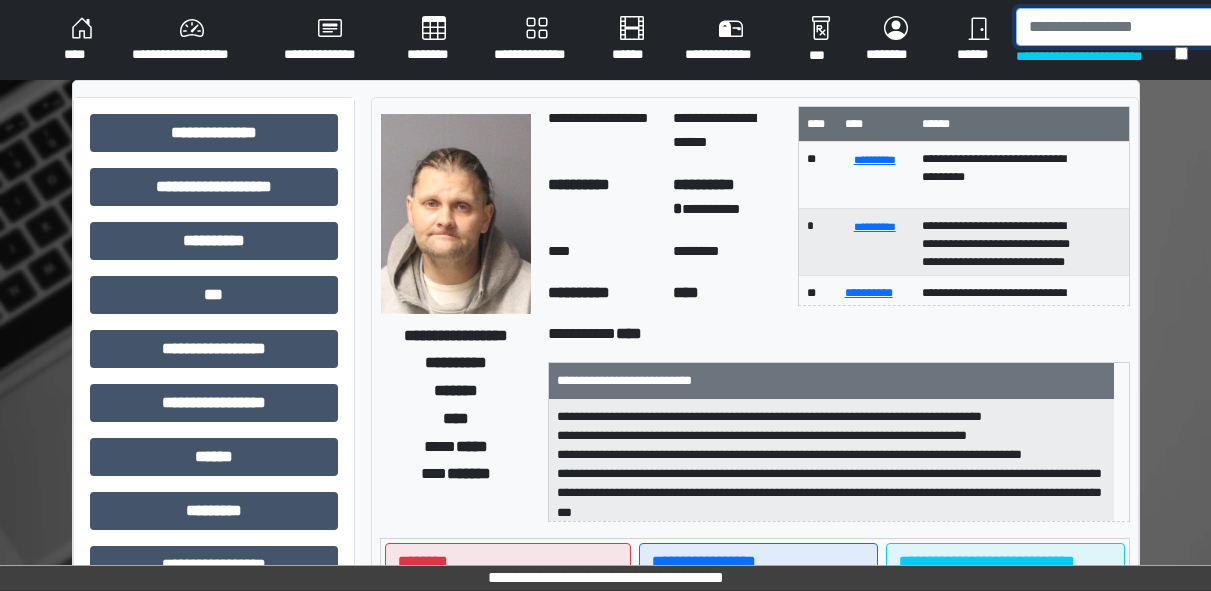 click at bounding box center (1119, 27) 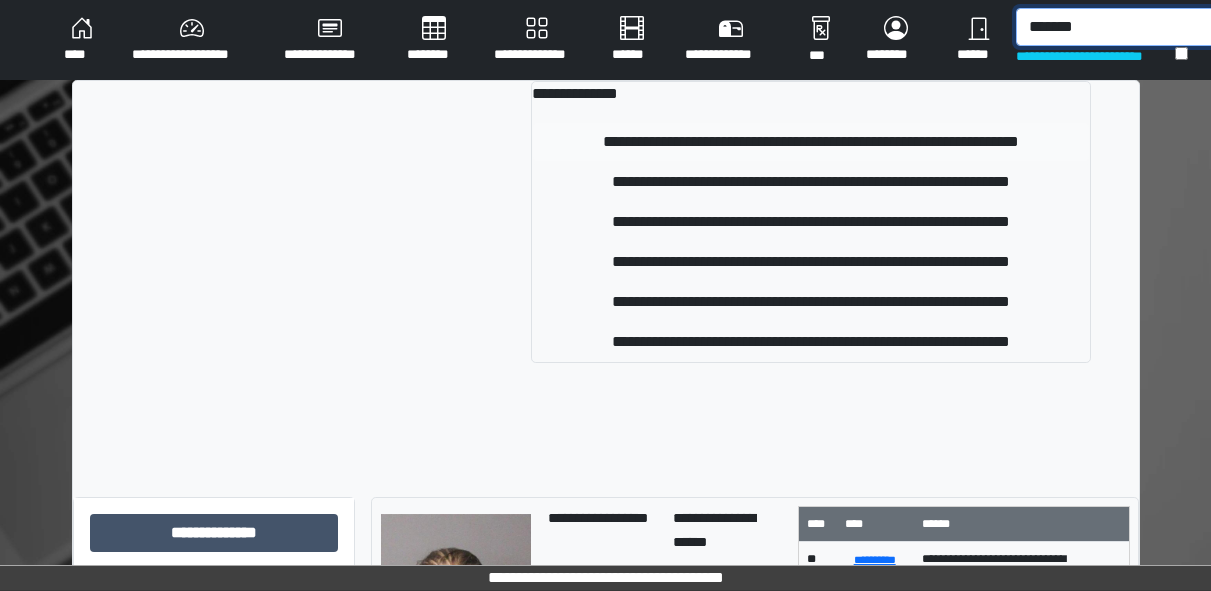 type on "*******" 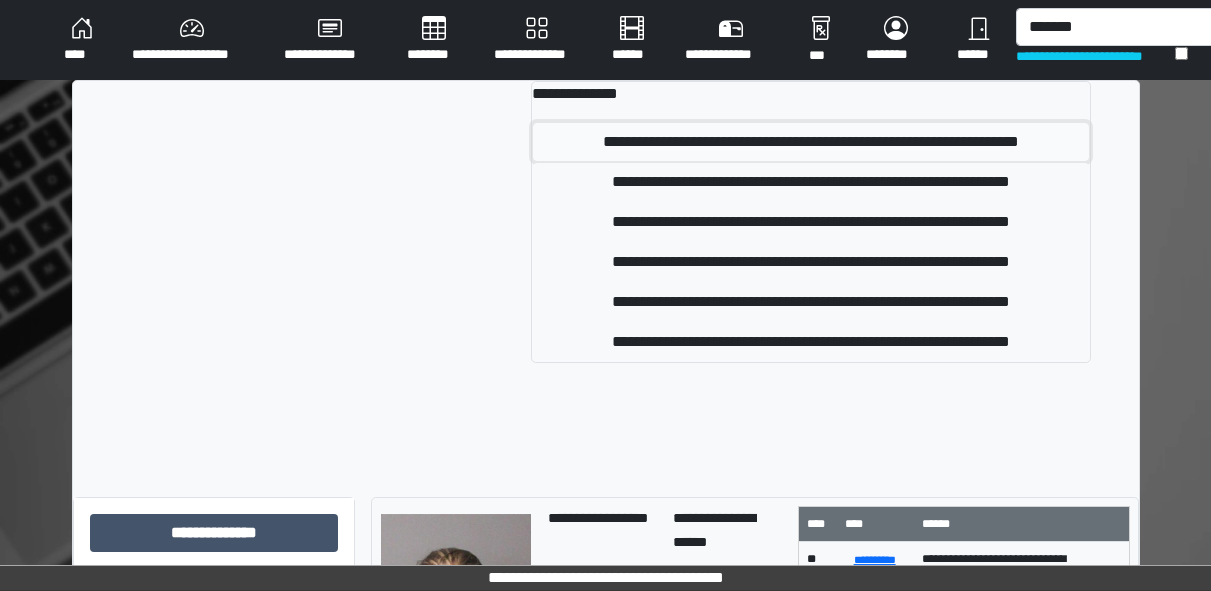 click on "**********" at bounding box center [810, 142] 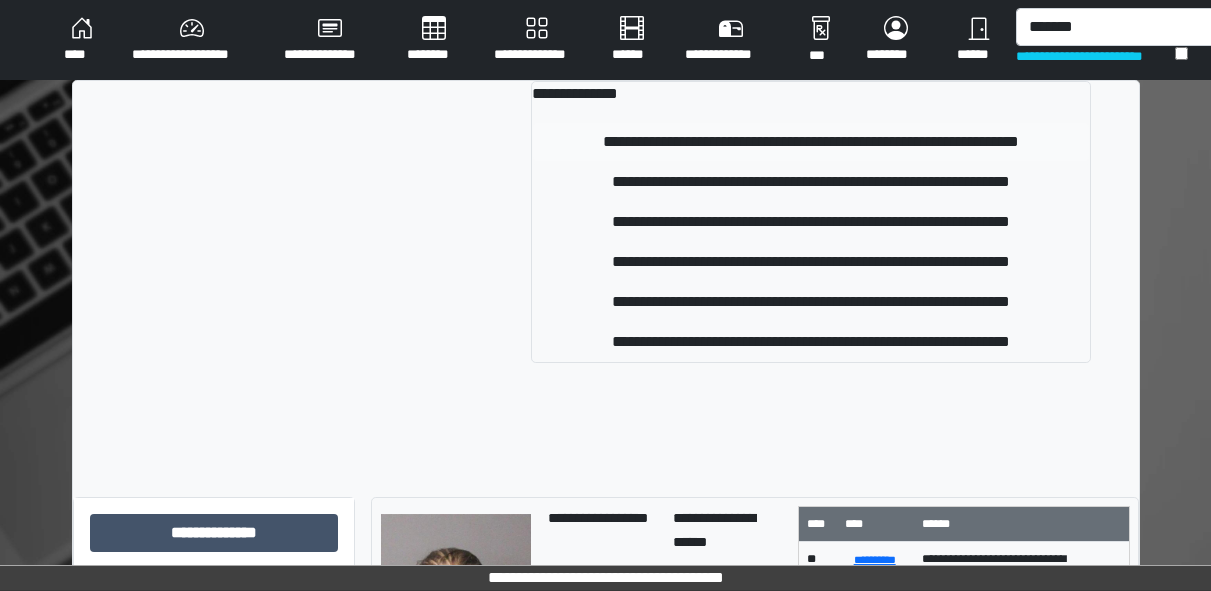 type 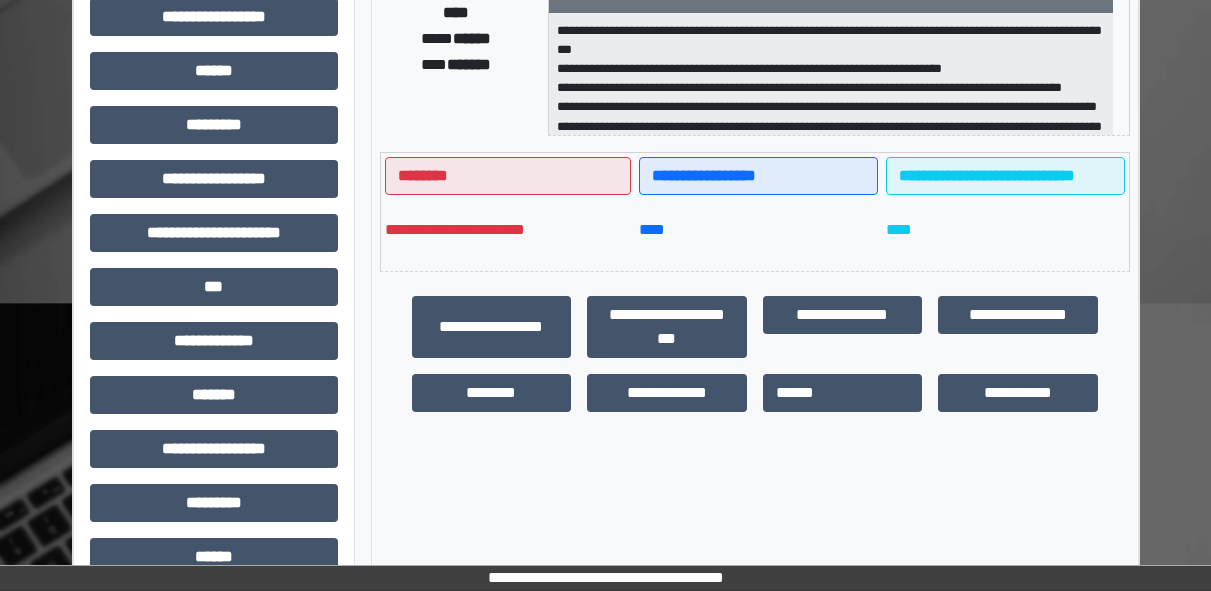 scroll, scrollTop: 421, scrollLeft: 0, axis: vertical 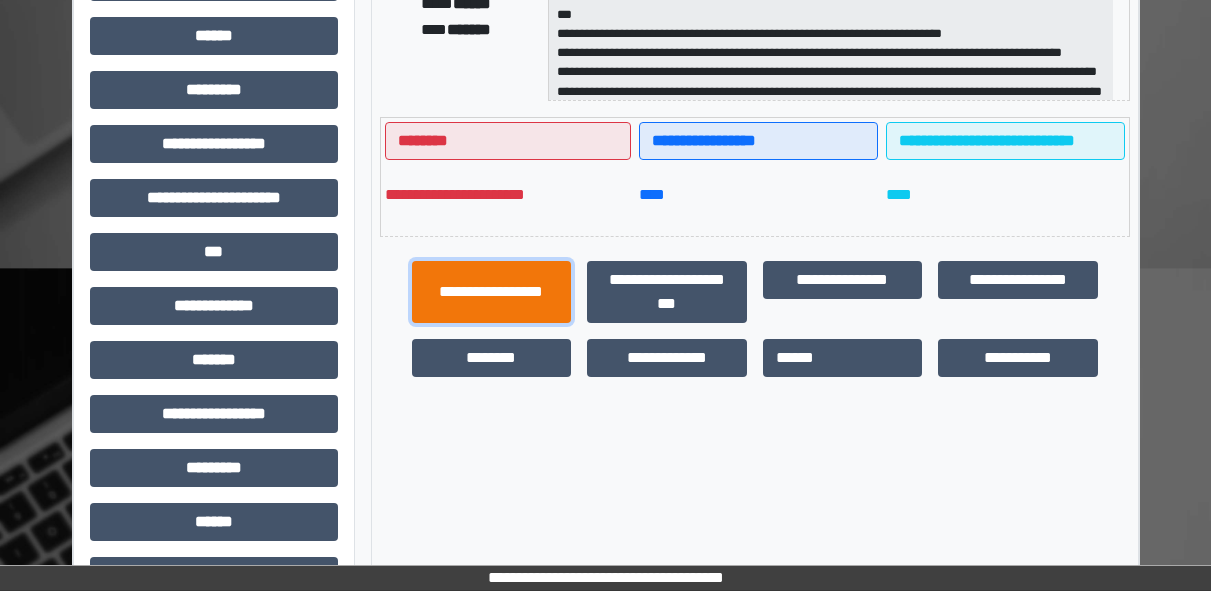 click on "**********" at bounding box center (492, 292) 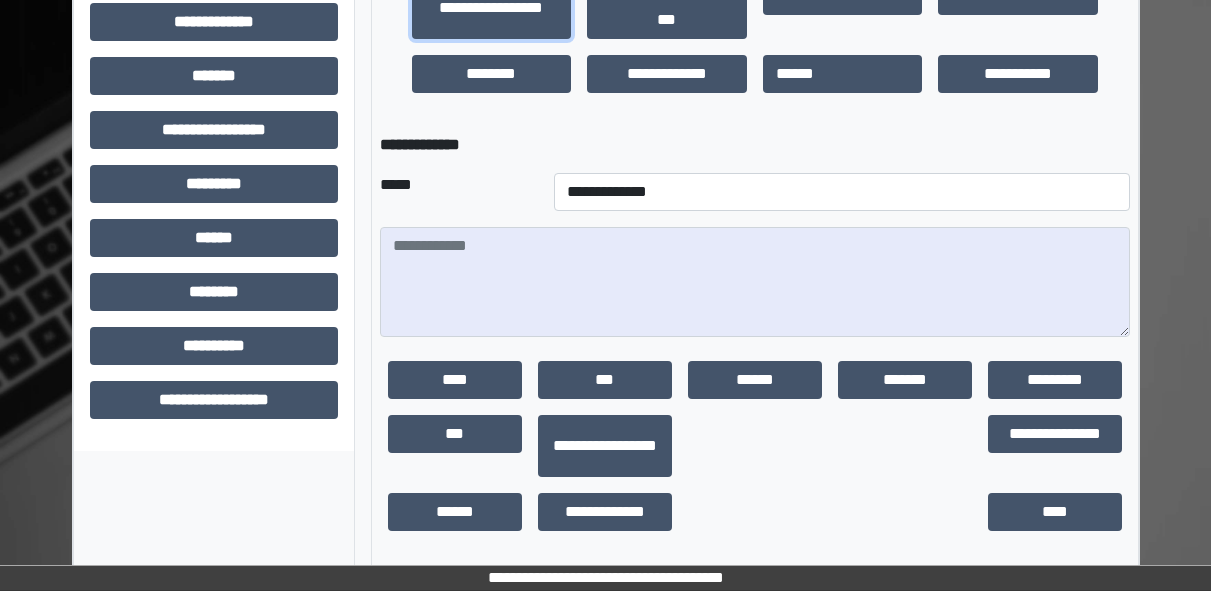 scroll, scrollTop: 704, scrollLeft: 0, axis: vertical 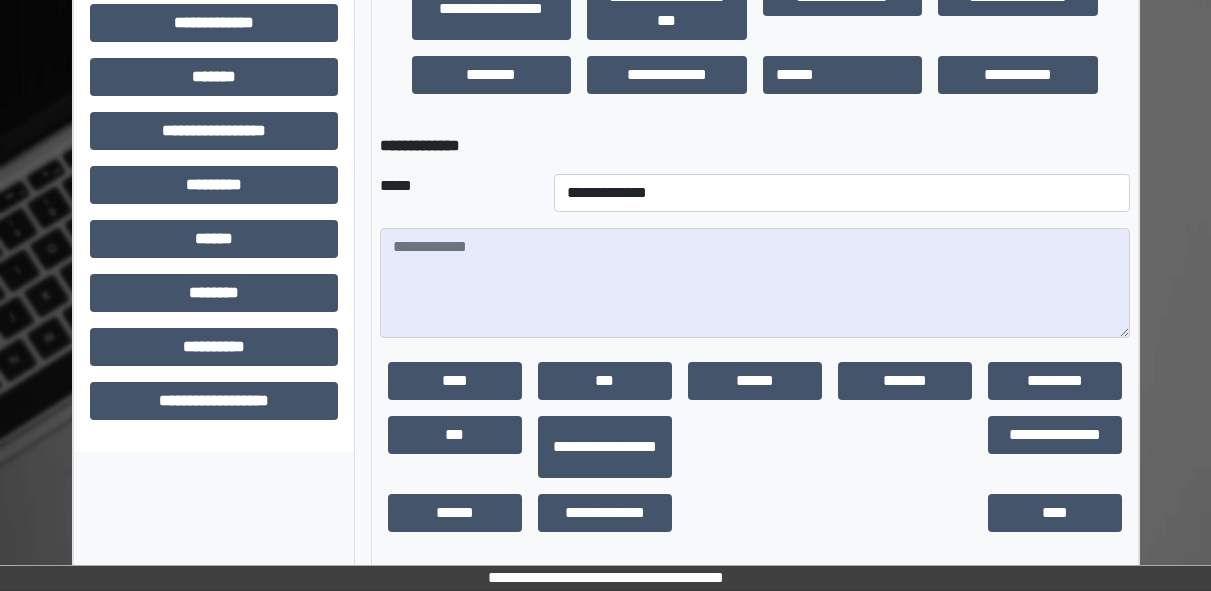 click at bounding box center [755, 283] 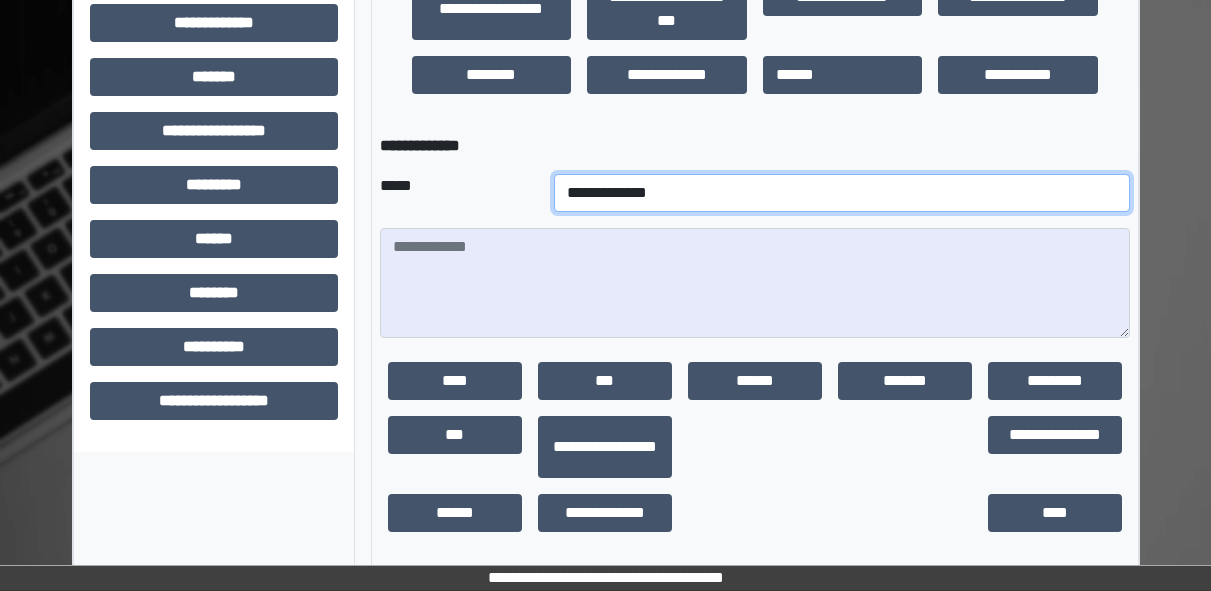 click on "**********" at bounding box center (842, 193) 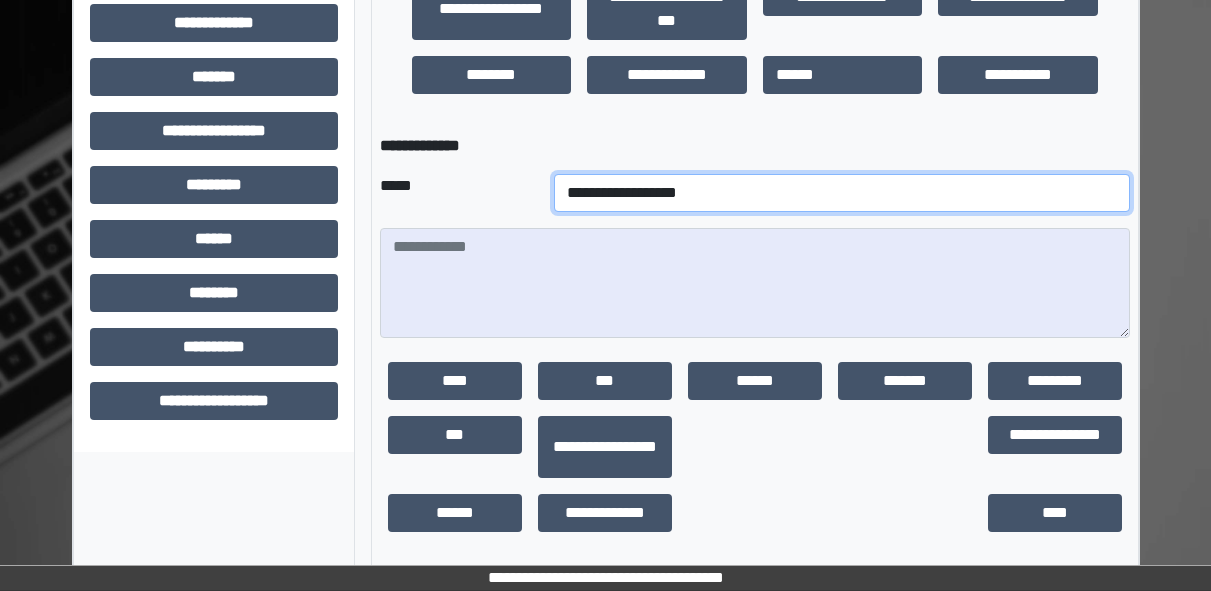 click on "**********" at bounding box center [842, 193] 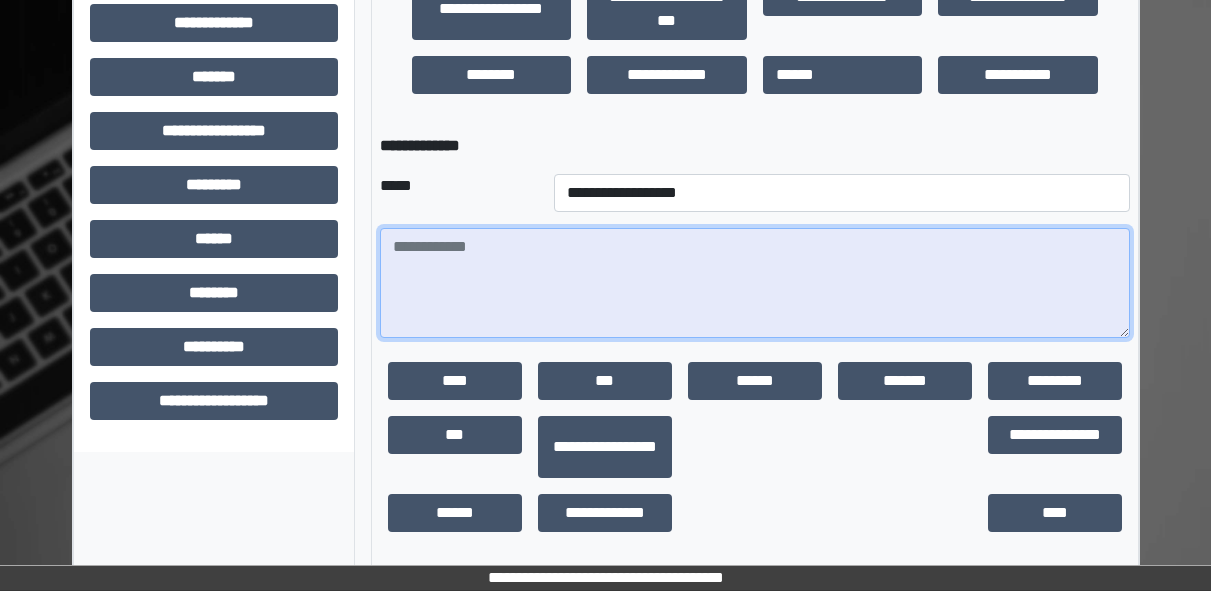 click at bounding box center [755, 283] 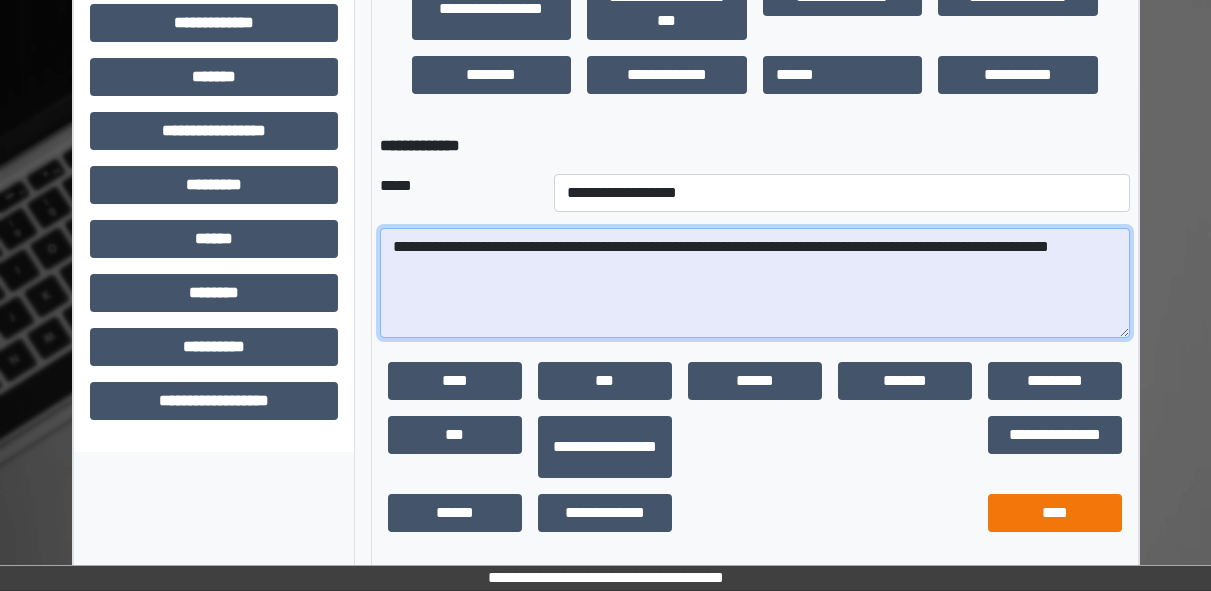 type on "**********" 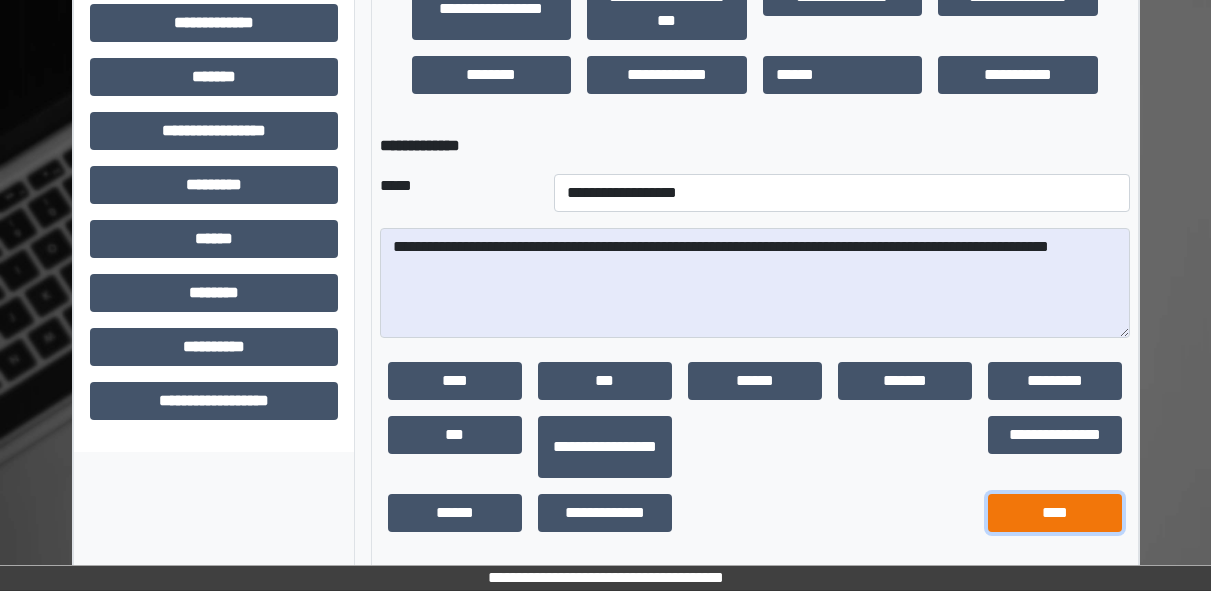 click on "****" at bounding box center [1055, 513] 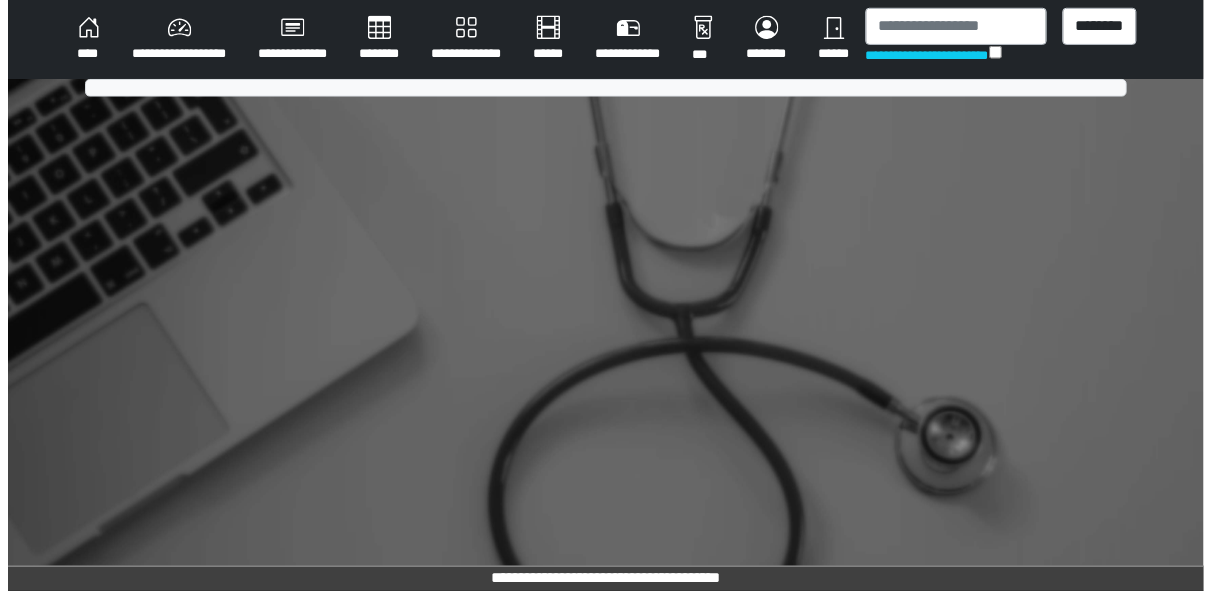 scroll, scrollTop: 0, scrollLeft: 0, axis: both 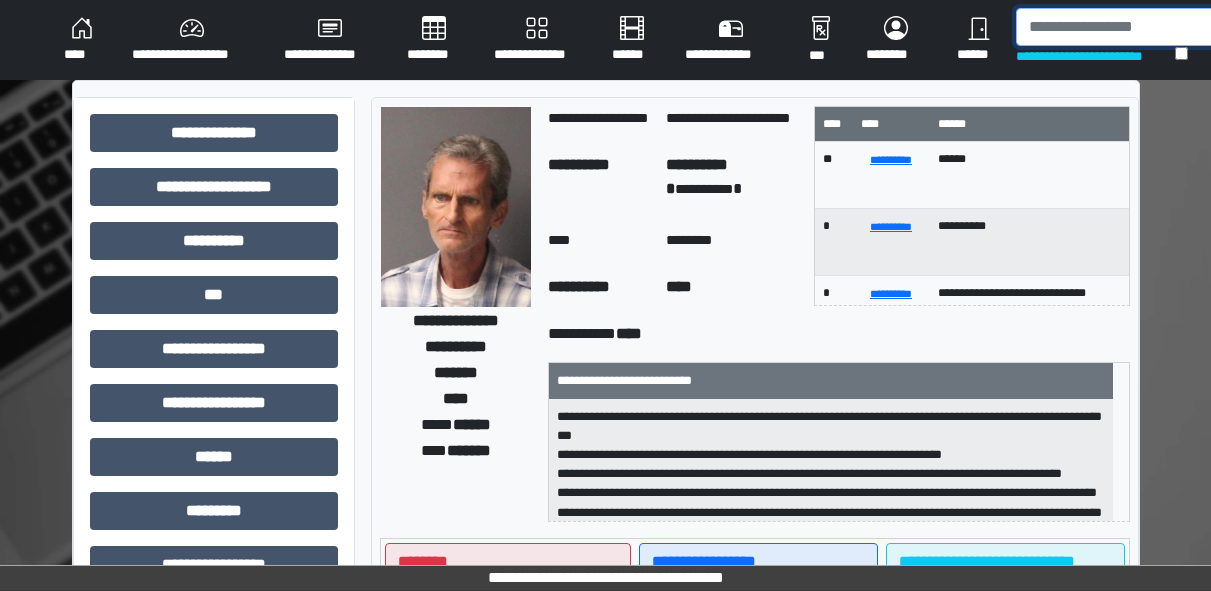 click at bounding box center (1119, 27) 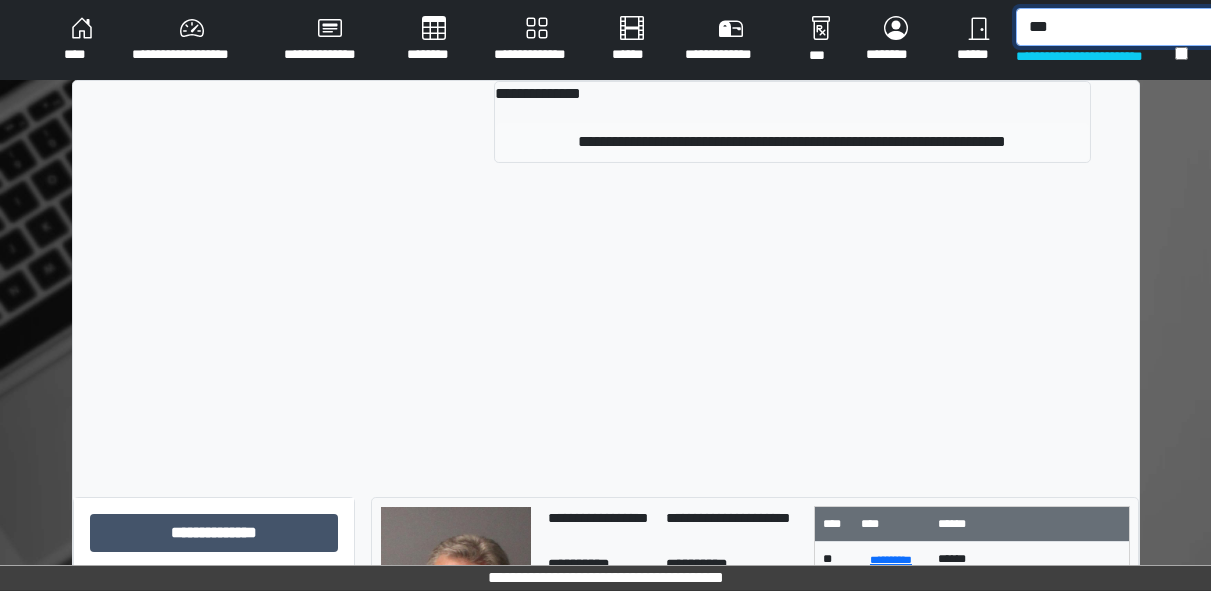 type on "***" 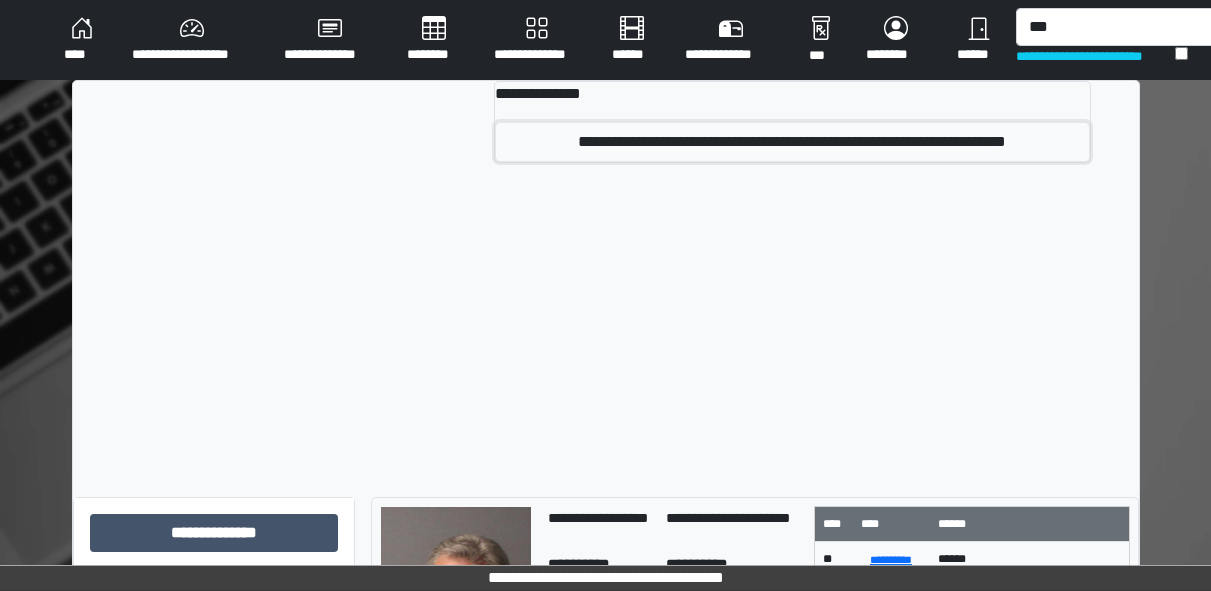 click on "**********" at bounding box center [792, 142] 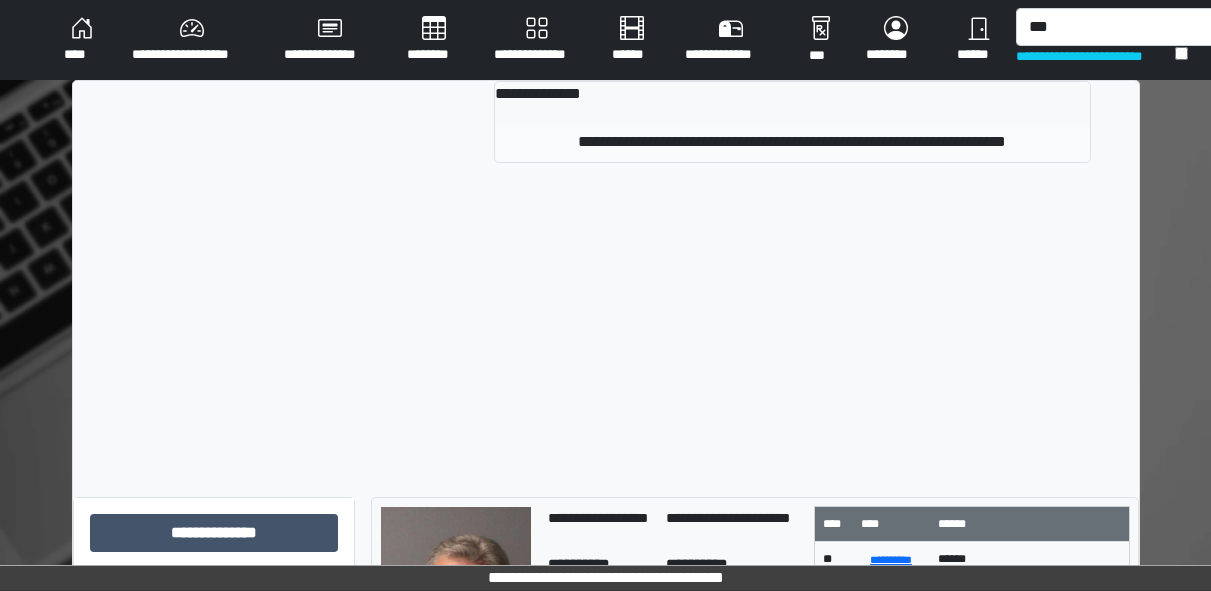 type 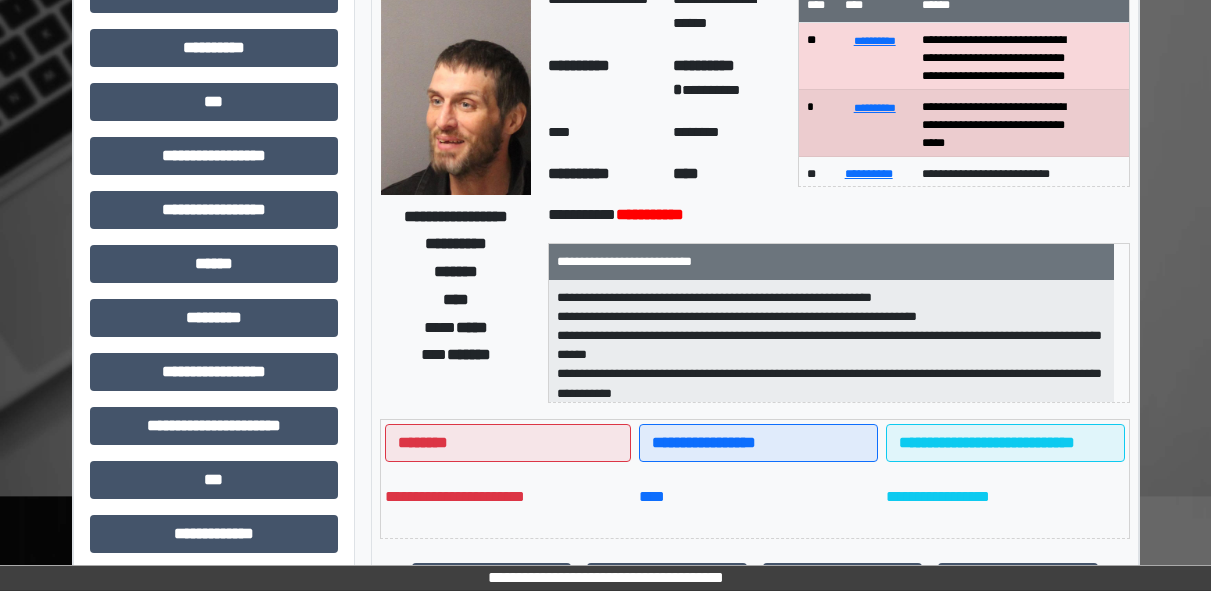 scroll, scrollTop: 583, scrollLeft: 0, axis: vertical 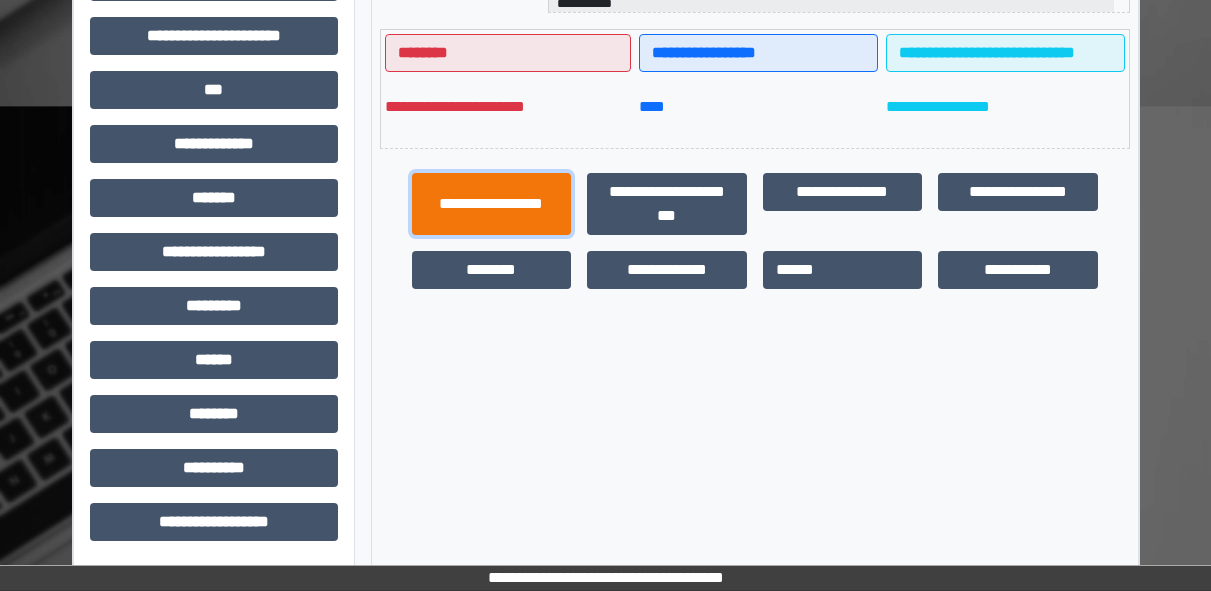 click on "**********" at bounding box center [492, 204] 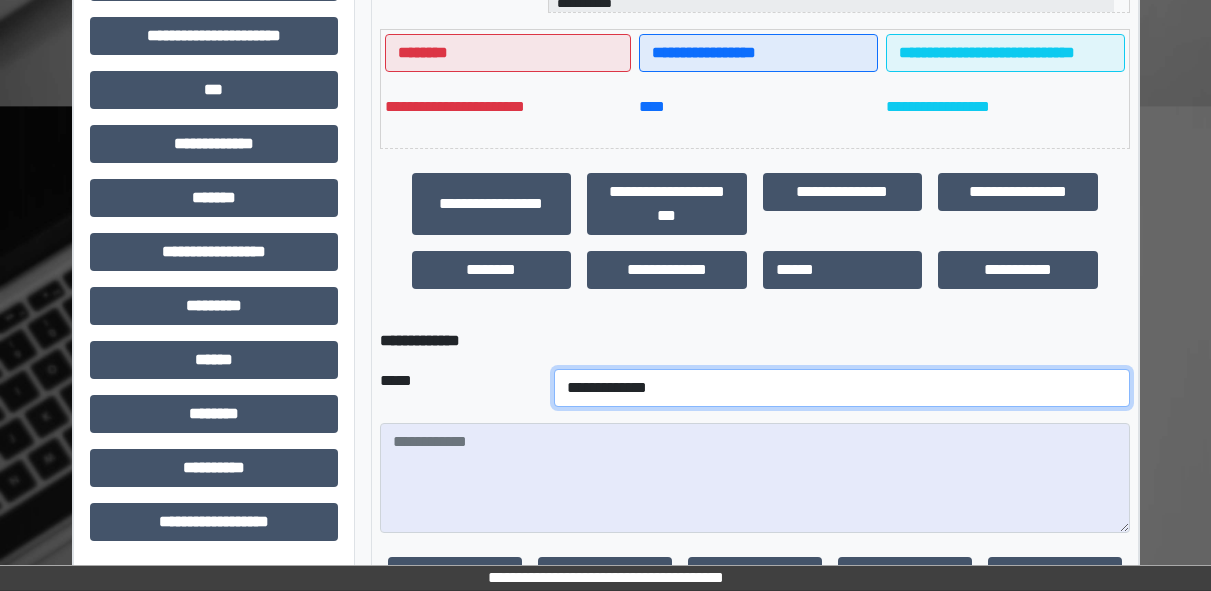 click on "**********" at bounding box center (842, 388) 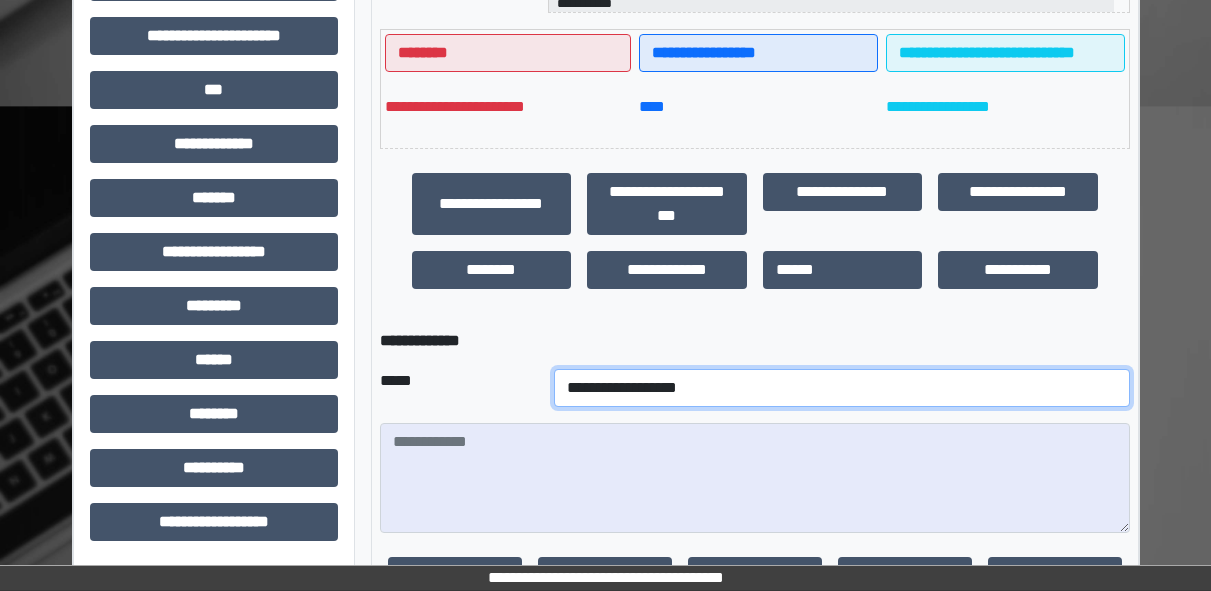 click on "**********" at bounding box center [842, 388] 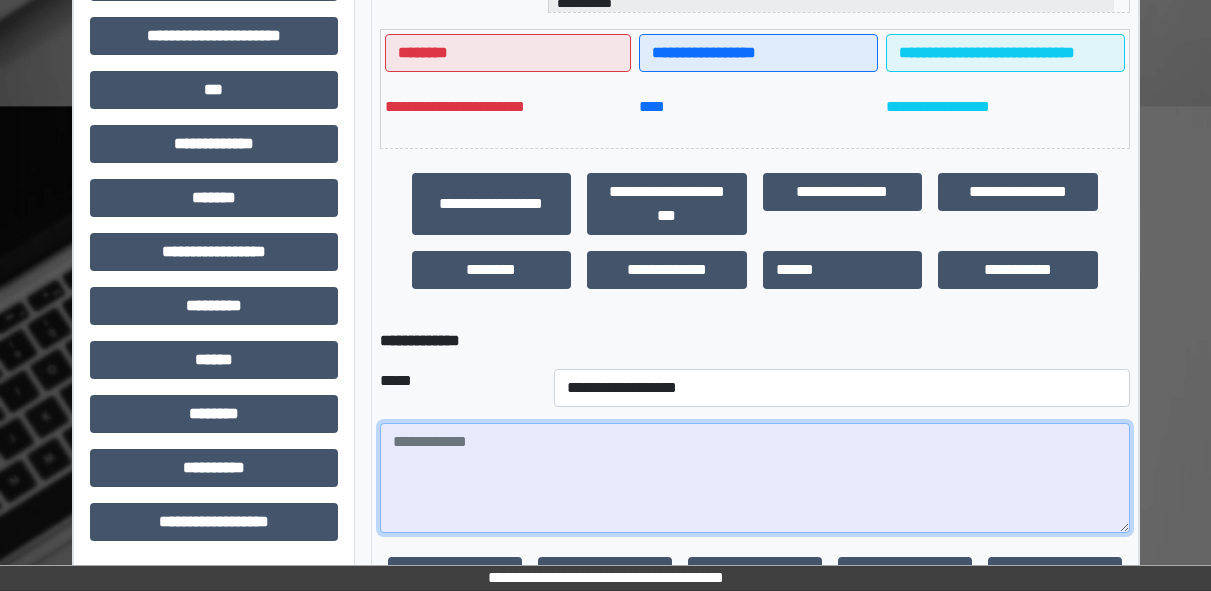 click at bounding box center (755, 478) 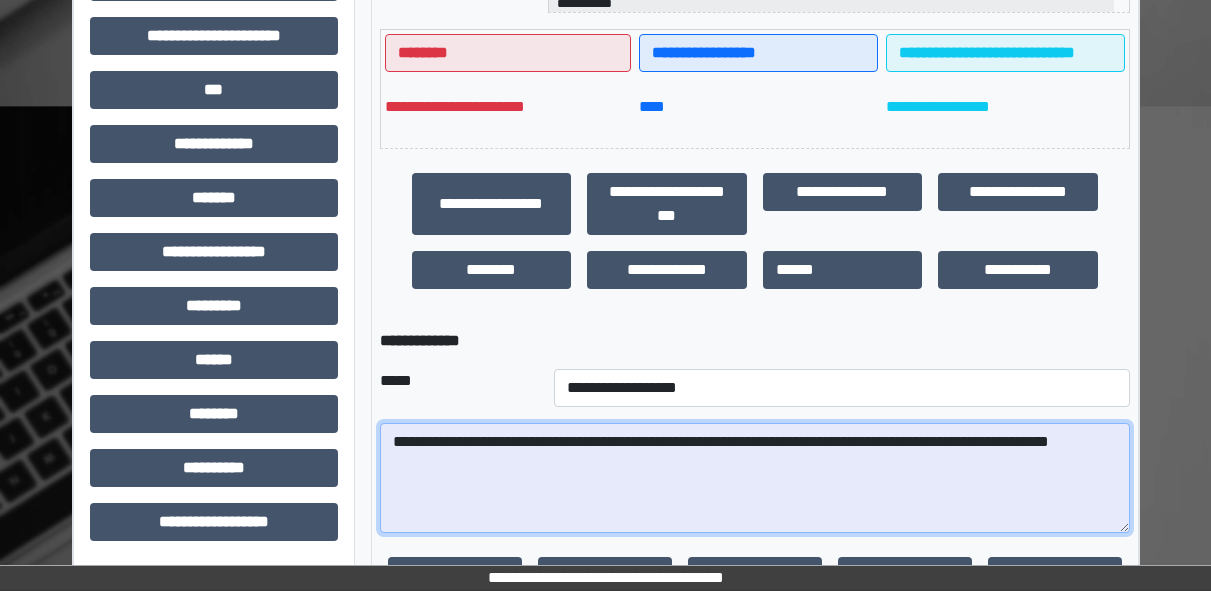 scroll, scrollTop: 785, scrollLeft: 0, axis: vertical 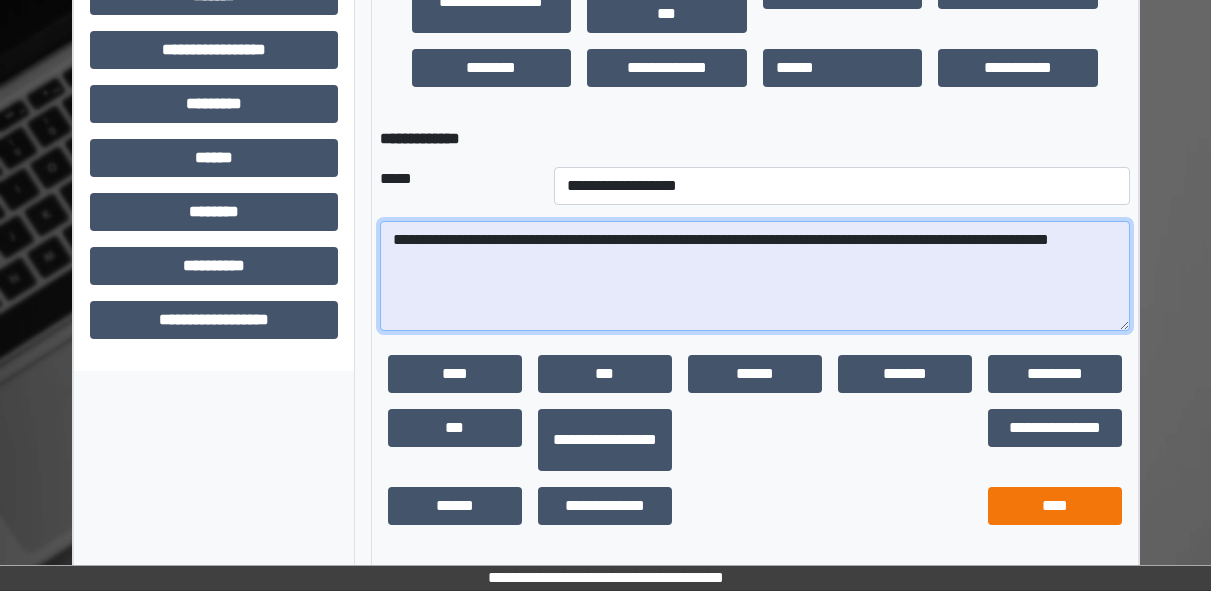type on "**********" 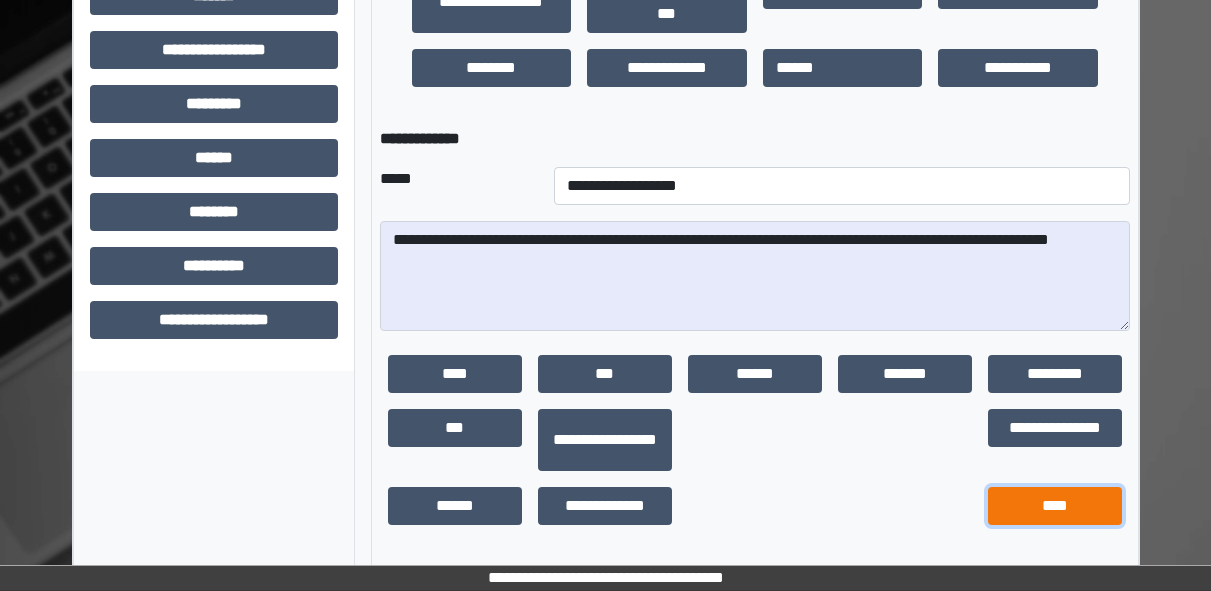 click on "****" at bounding box center [1055, 506] 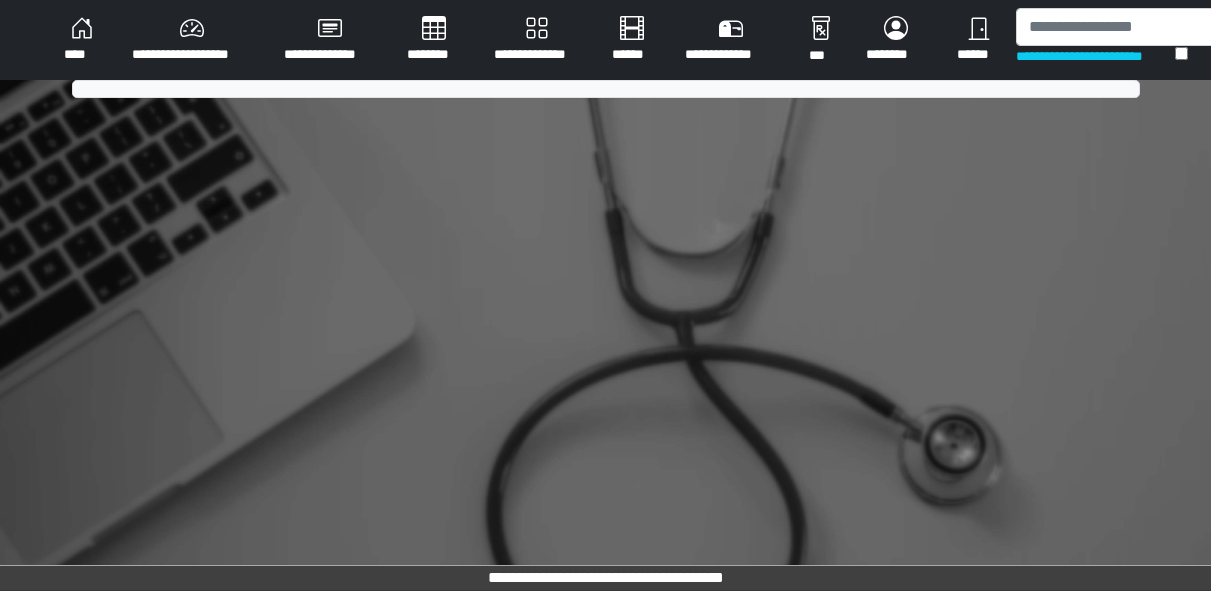 scroll, scrollTop: 0, scrollLeft: 0, axis: both 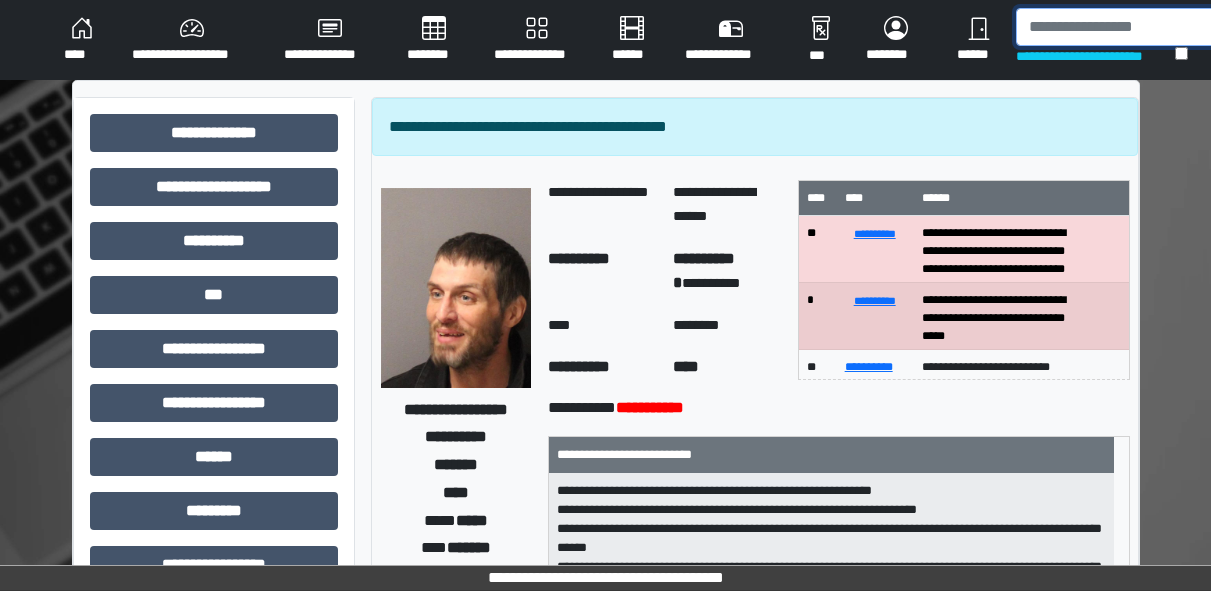 click at bounding box center [1119, 27] 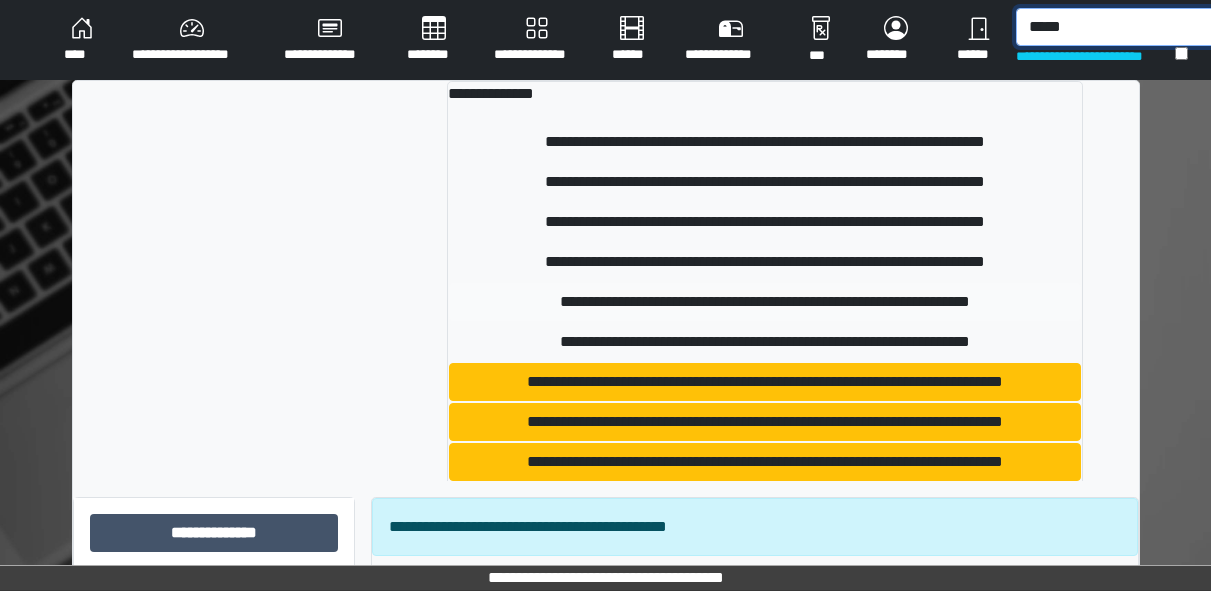 type on "*****" 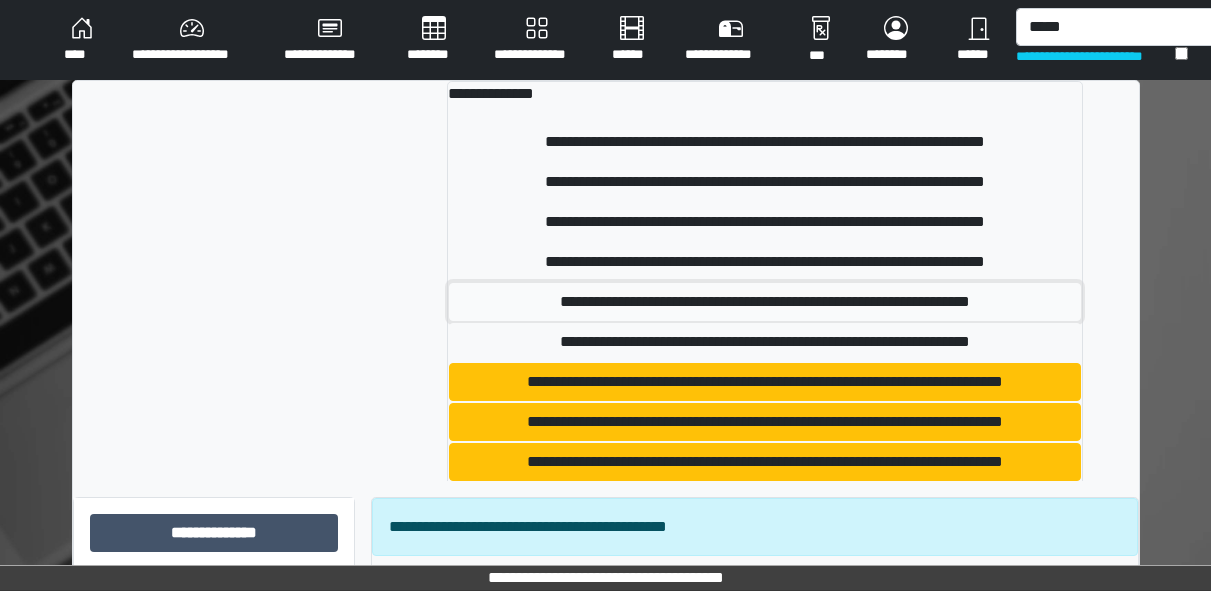 click on "**********" at bounding box center (765, 302) 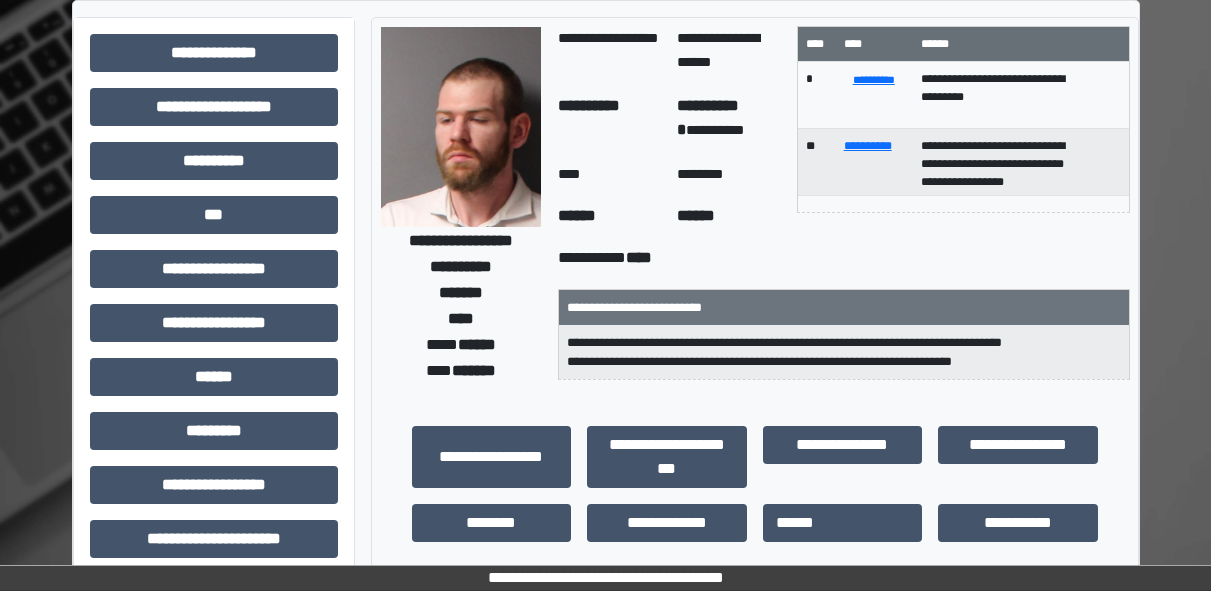 scroll, scrollTop: 0, scrollLeft: 0, axis: both 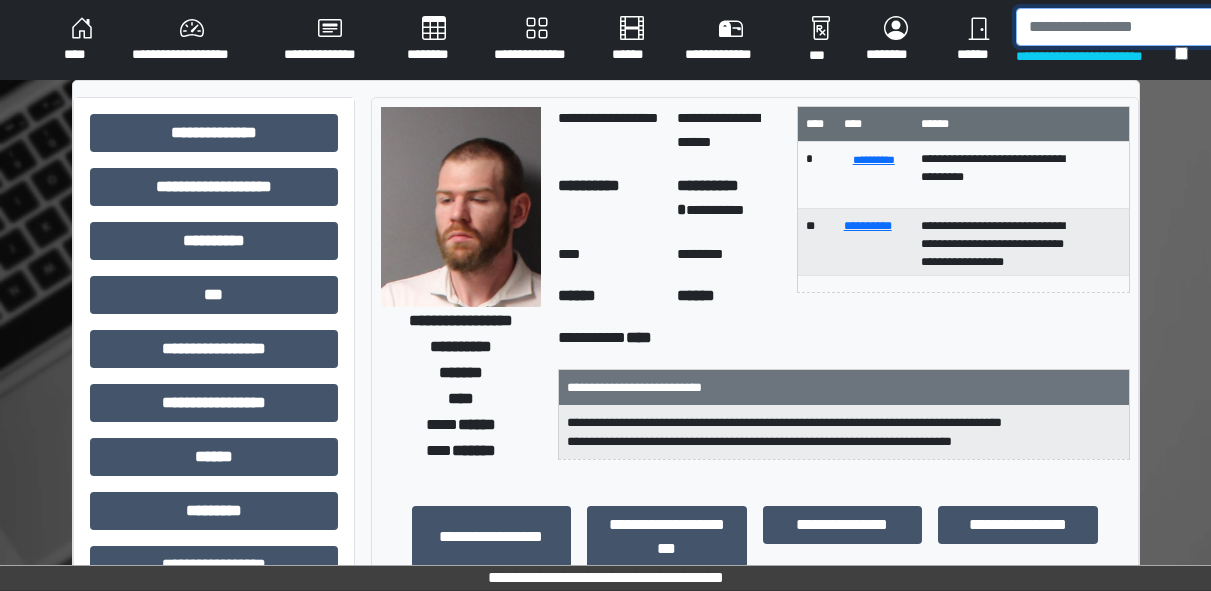 click at bounding box center [1119, 27] 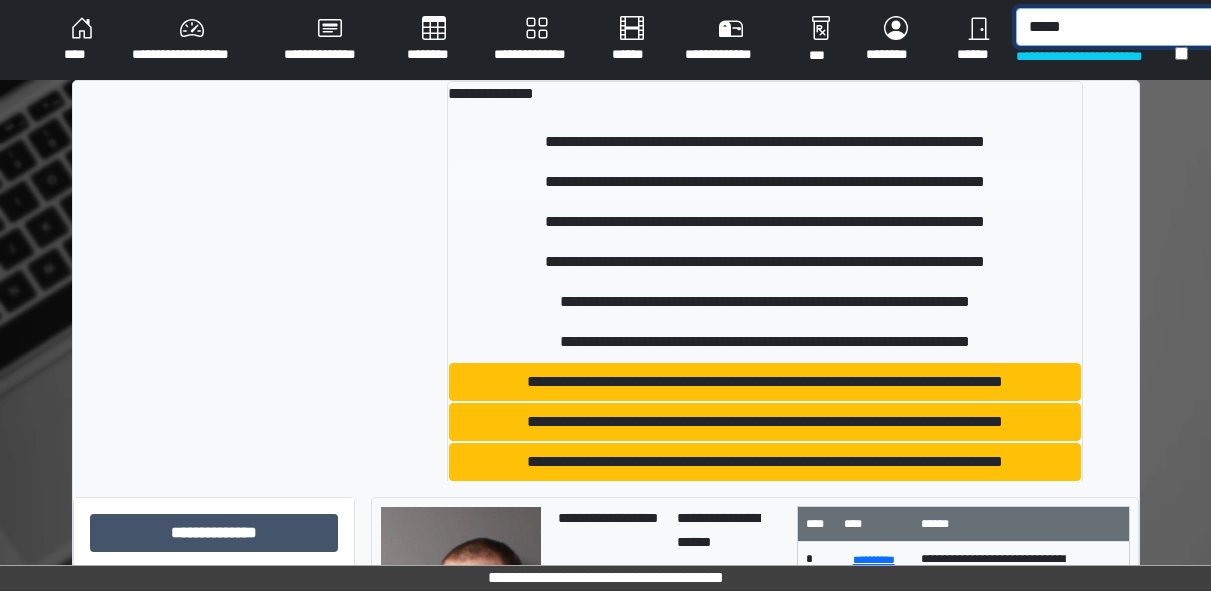 type on "*****" 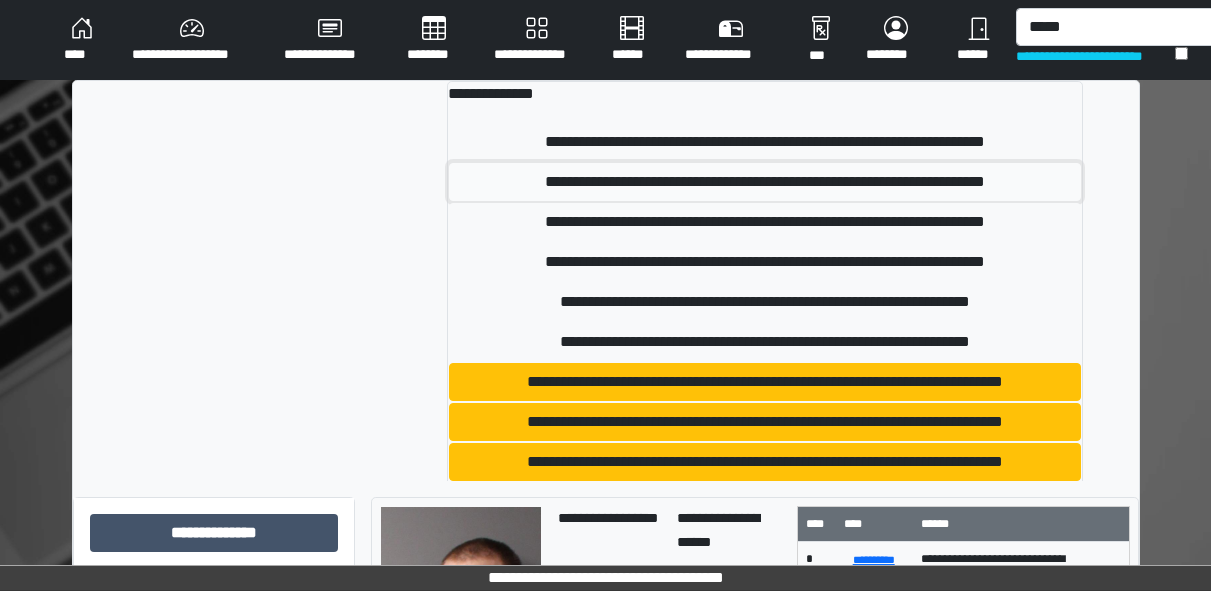 click on "**********" at bounding box center (765, 182) 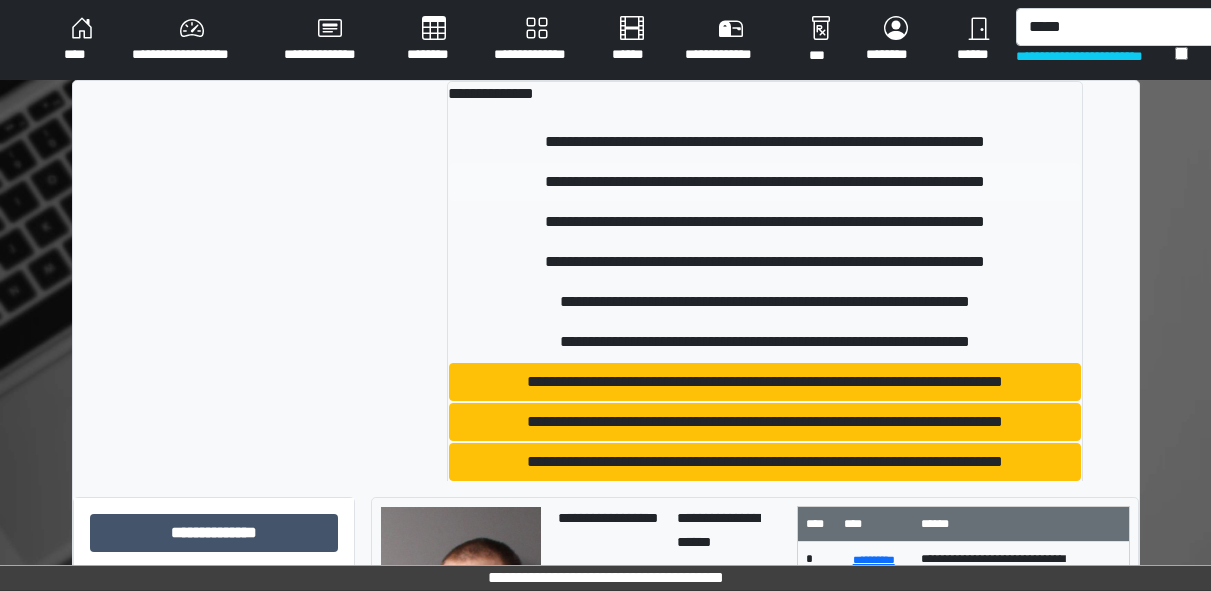 type 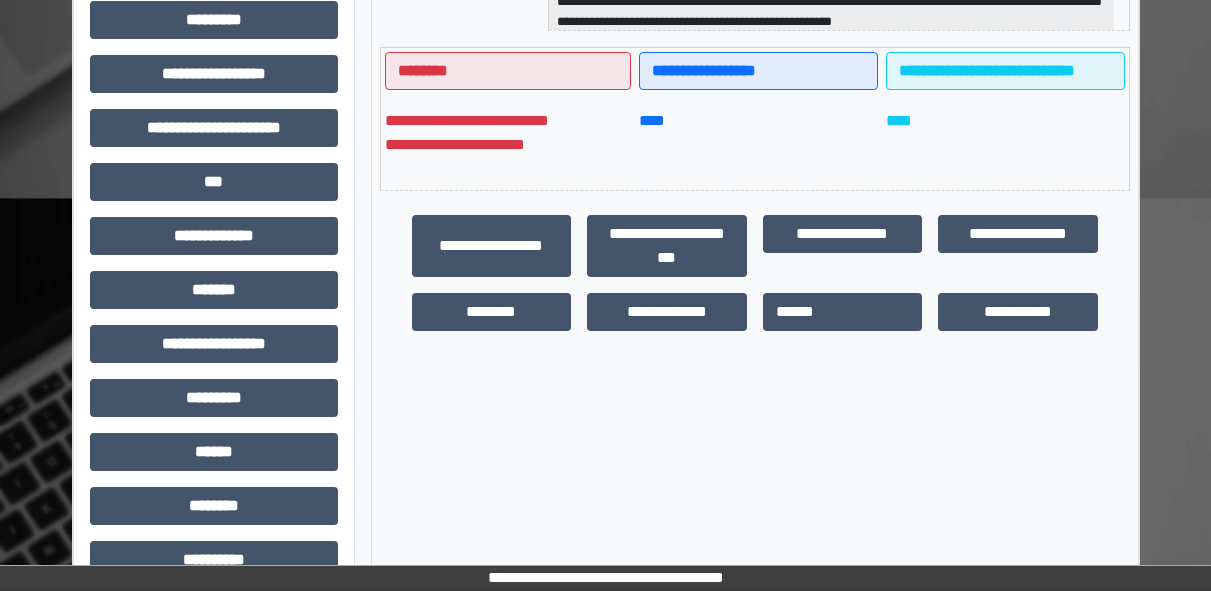 scroll, scrollTop: 500, scrollLeft: 0, axis: vertical 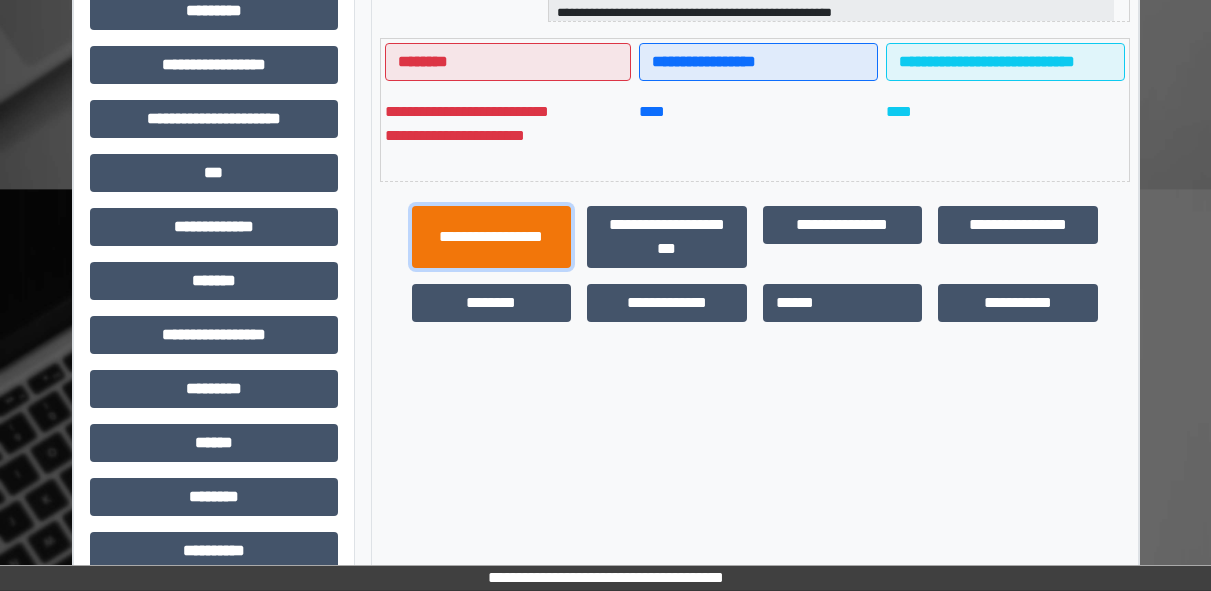 click on "**********" at bounding box center [492, 237] 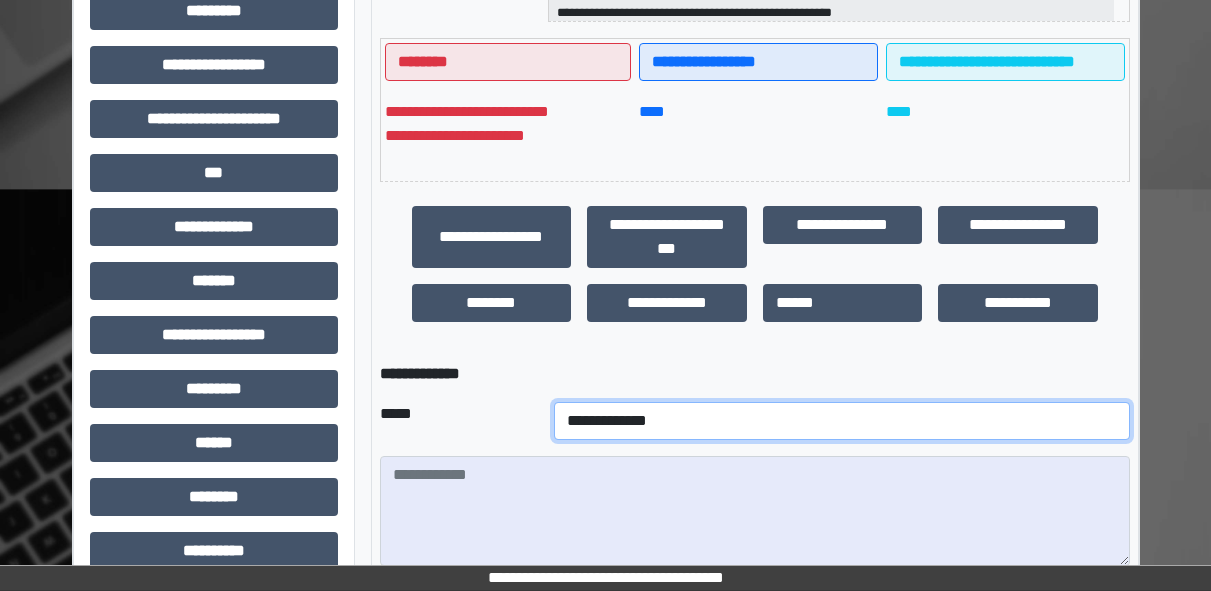 click on "**********" at bounding box center [842, 421] 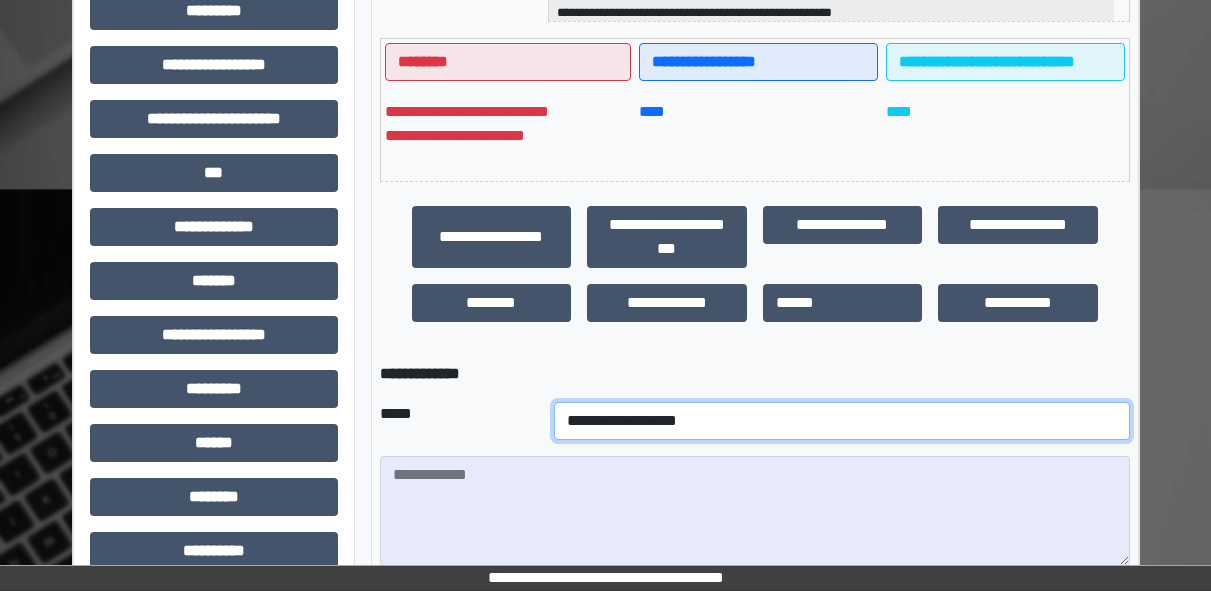 click on "**********" at bounding box center [842, 421] 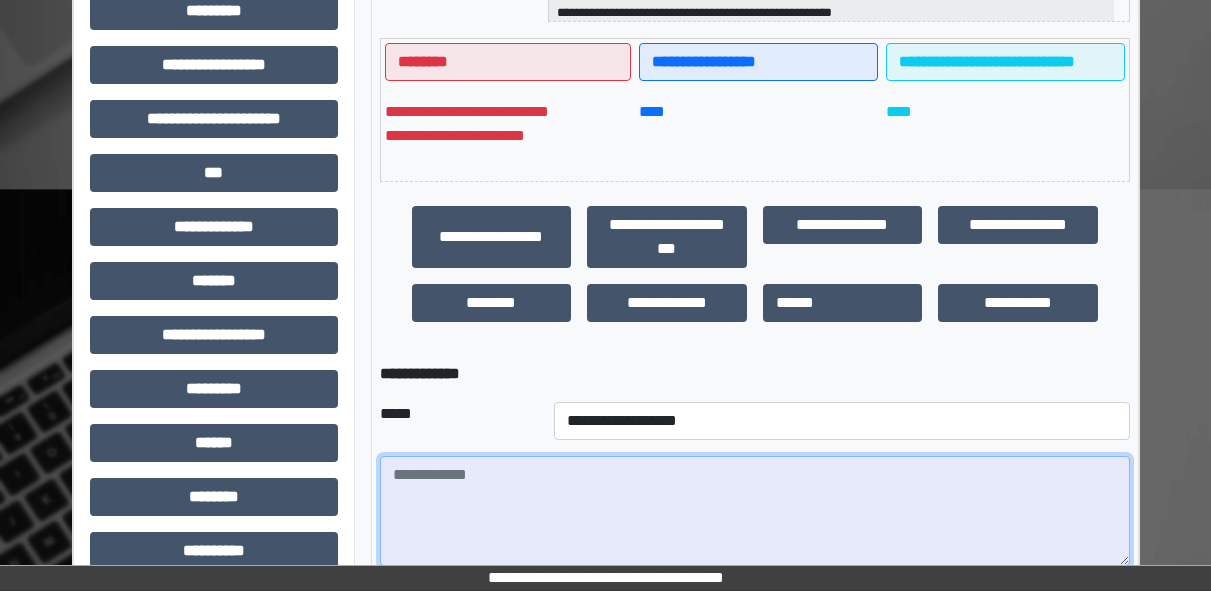 click at bounding box center (755, 511) 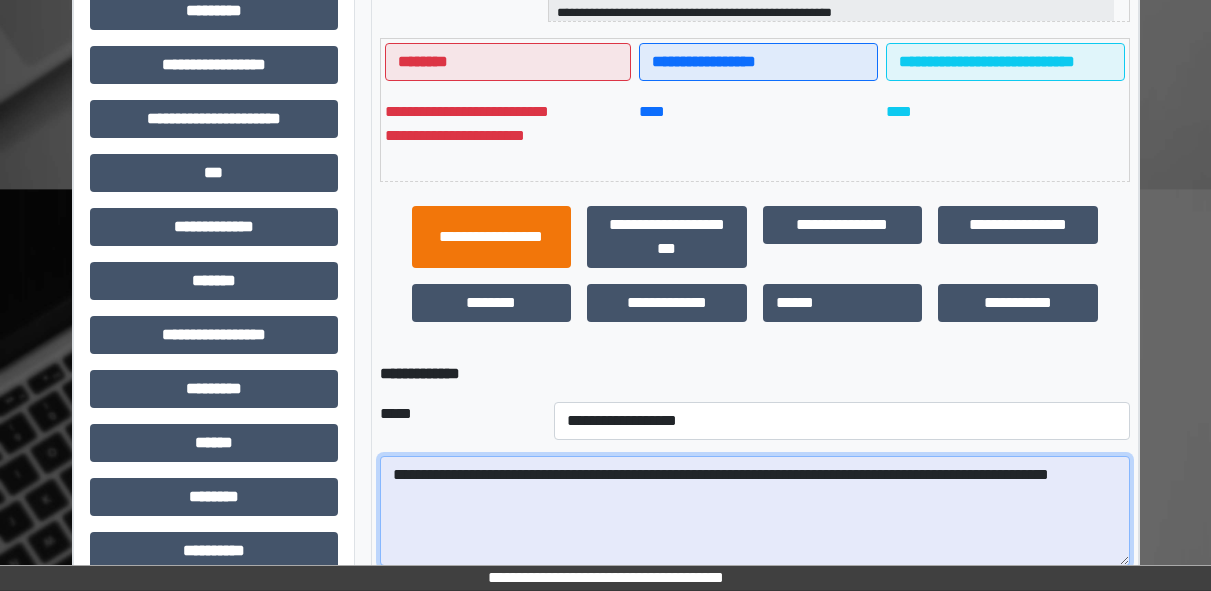 scroll, scrollTop: 735, scrollLeft: 0, axis: vertical 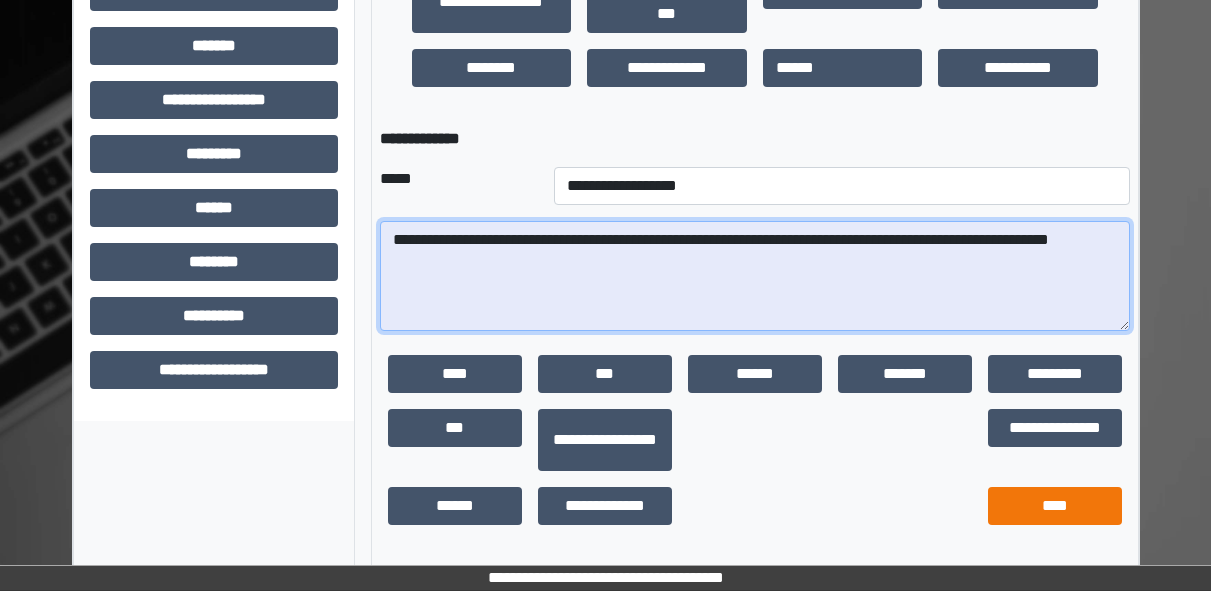 type on "**********" 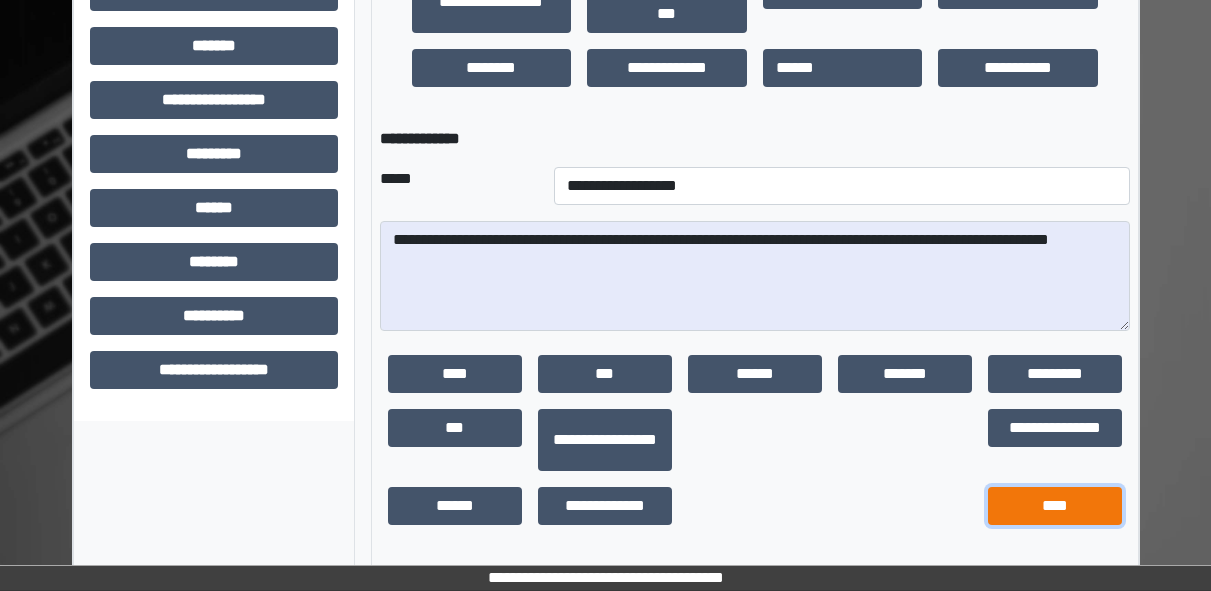 click on "****" at bounding box center (1055, 506) 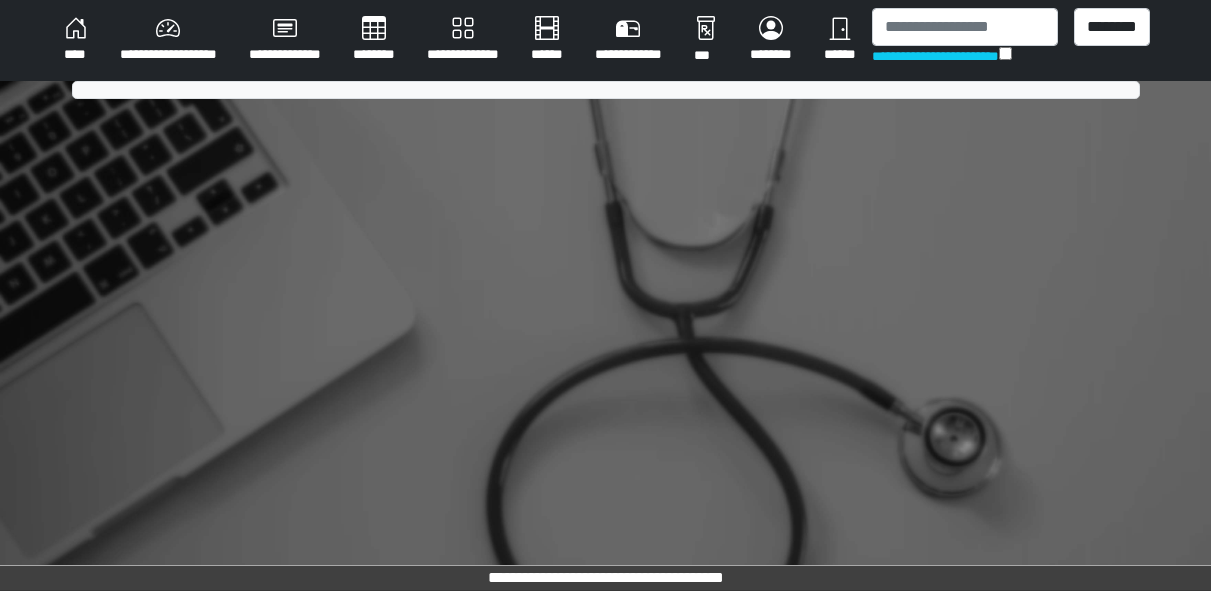 scroll, scrollTop: 0, scrollLeft: 0, axis: both 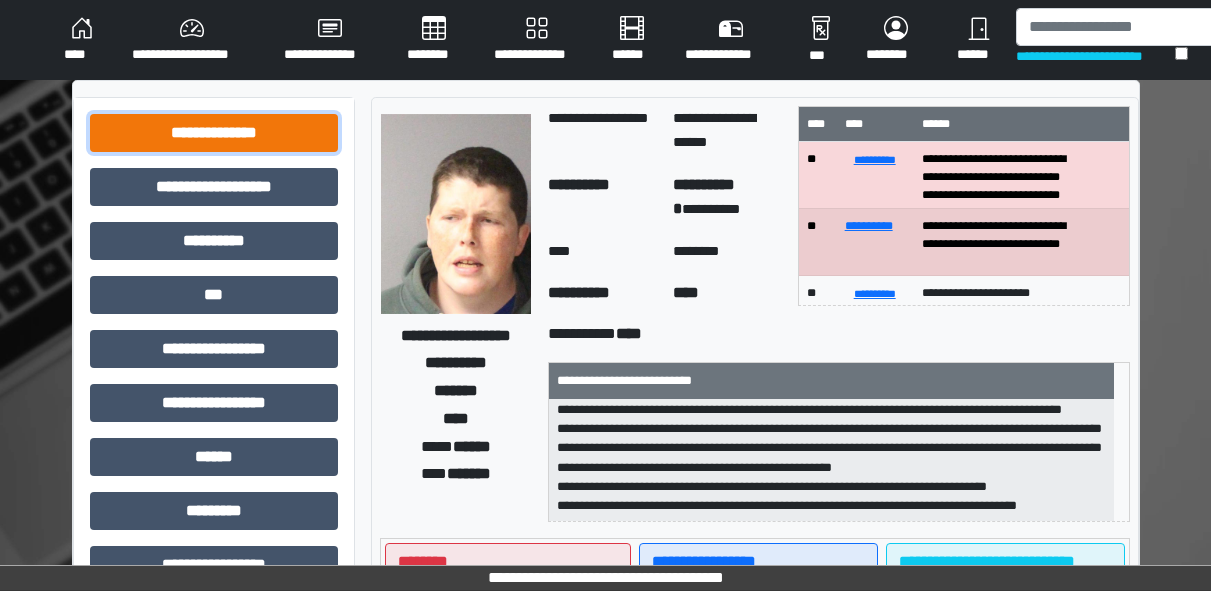 click on "**********" at bounding box center (214, 133) 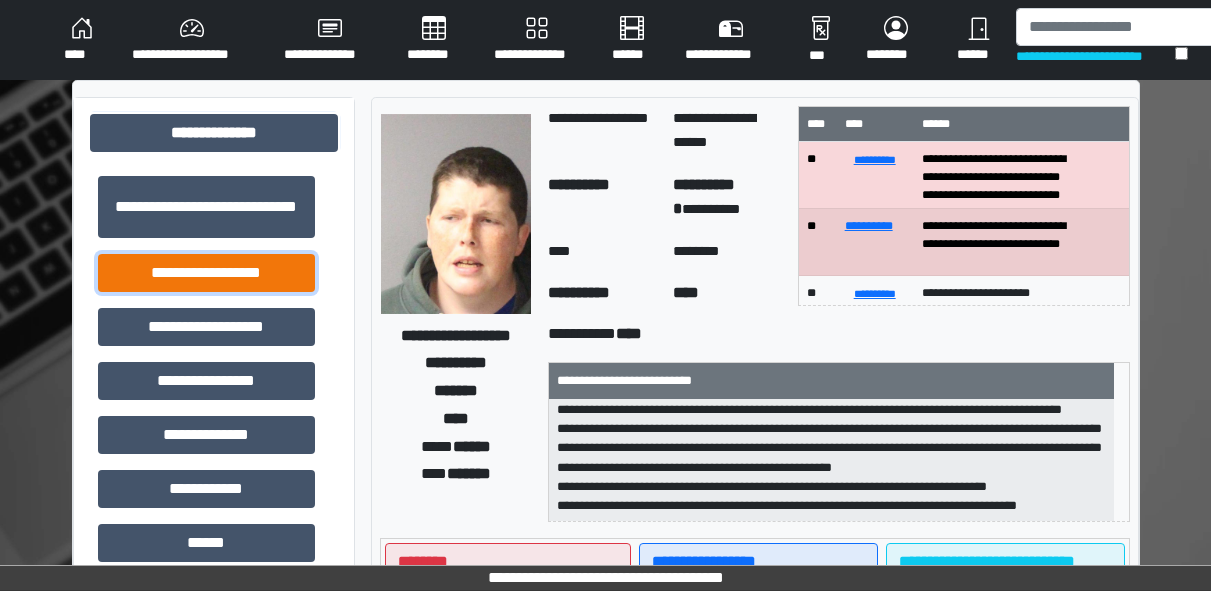 click on "**********" at bounding box center (206, 273) 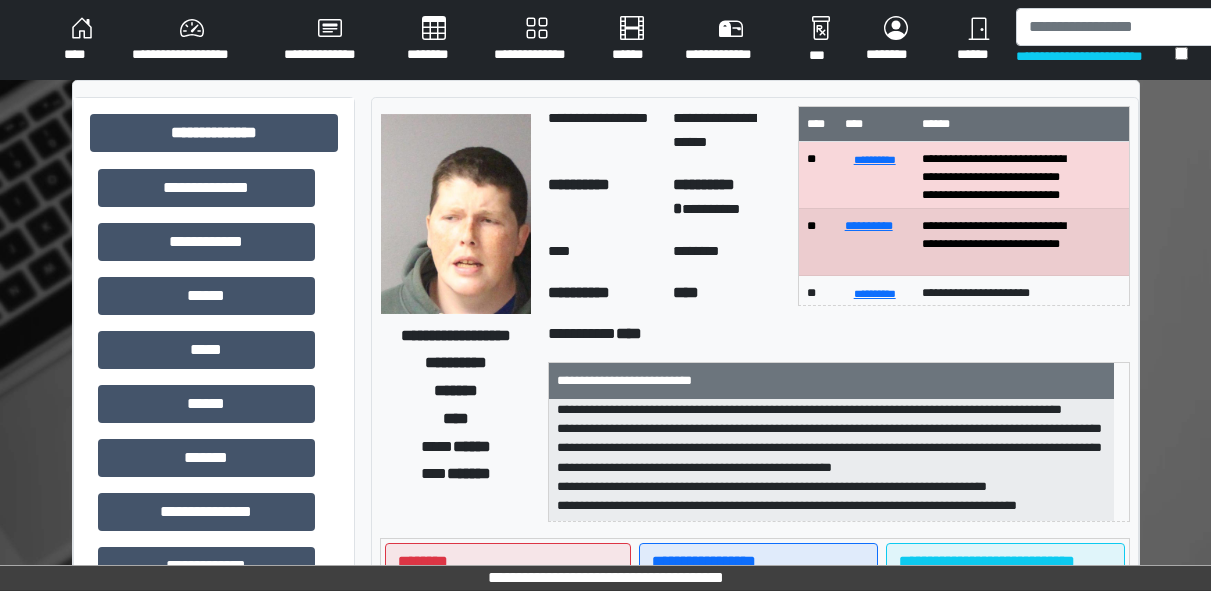 scroll, scrollTop: 248, scrollLeft: 0, axis: vertical 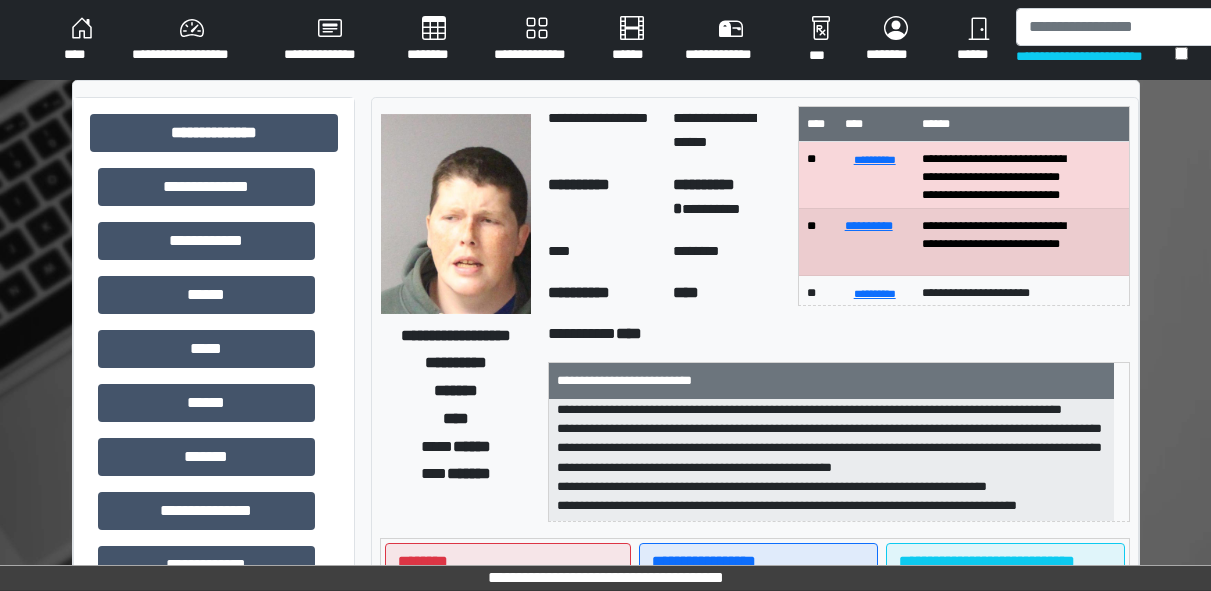 click on "******" at bounding box center (978, 40) 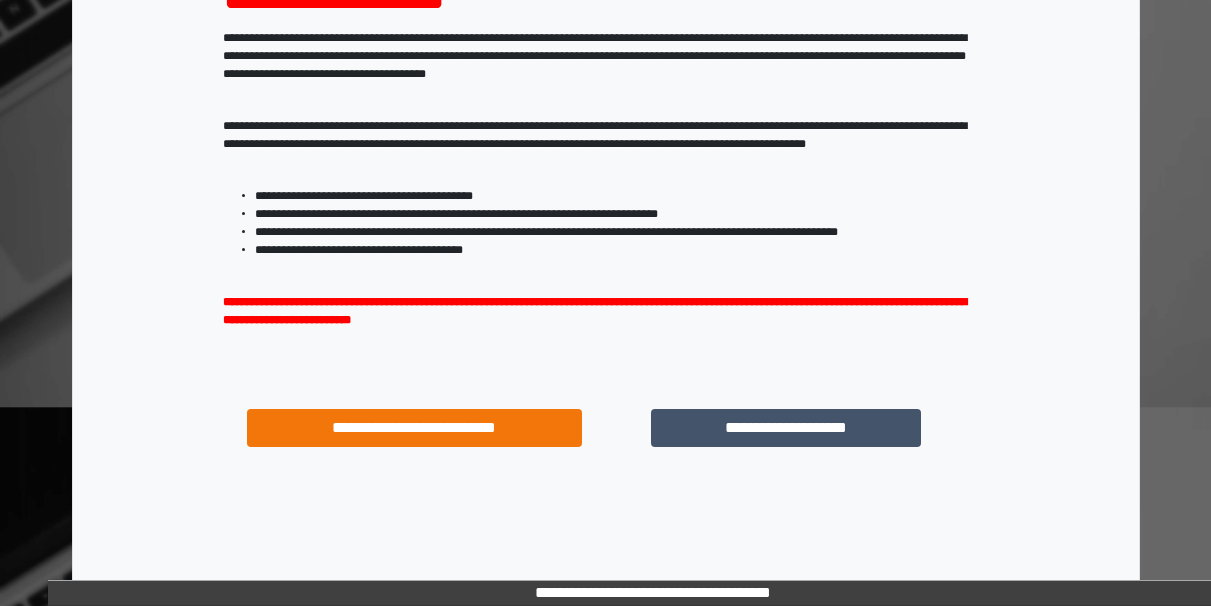 scroll, scrollTop: 283, scrollLeft: 0, axis: vertical 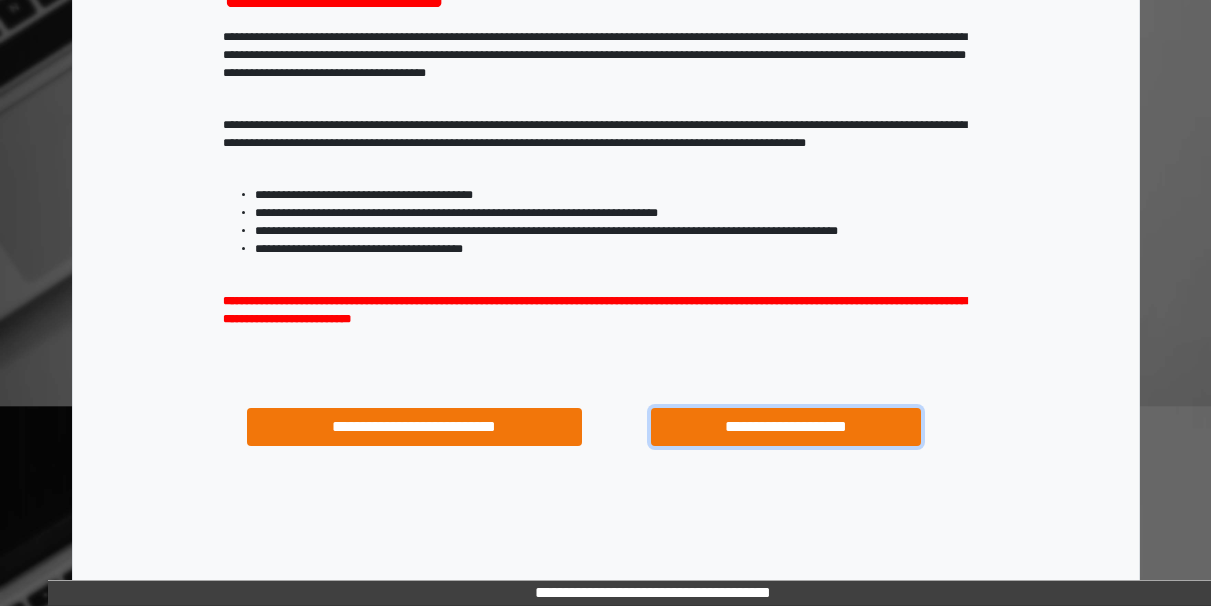 click on "**********" at bounding box center (785, 427) 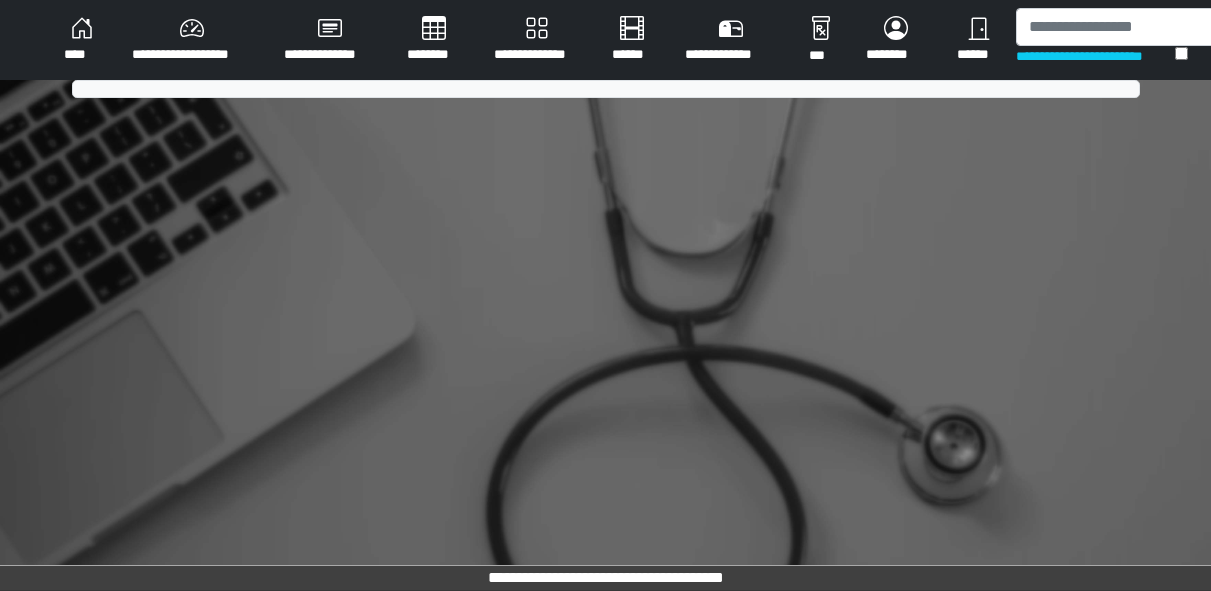 scroll, scrollTop: 0, scrollLeft: 0, axis: both 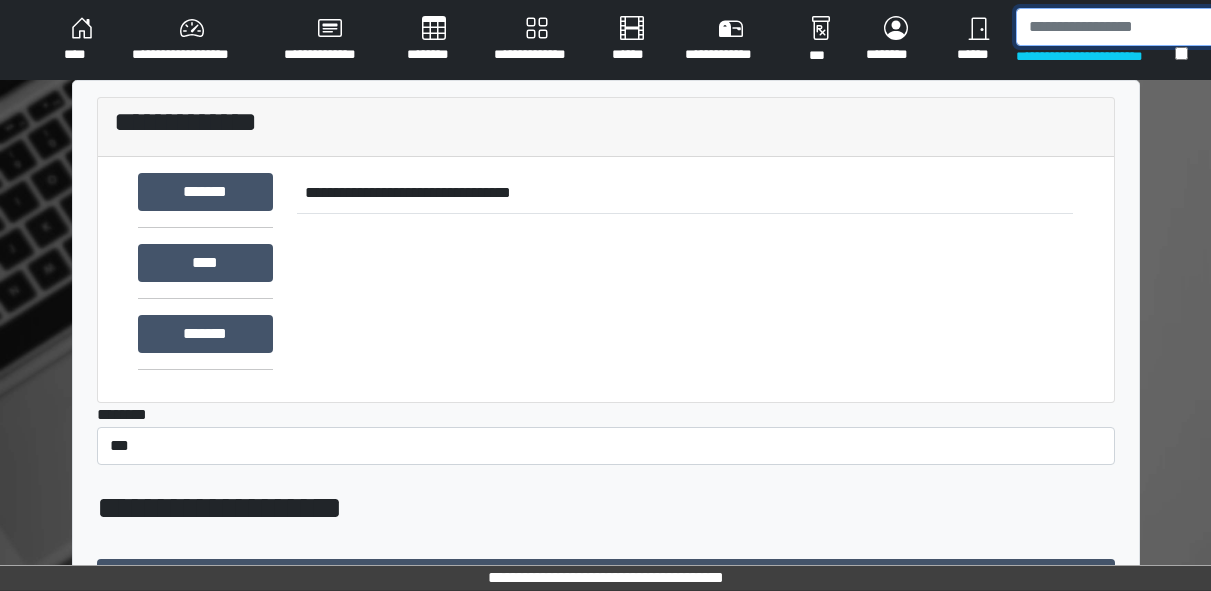 click at bounding box center (1119, 27) 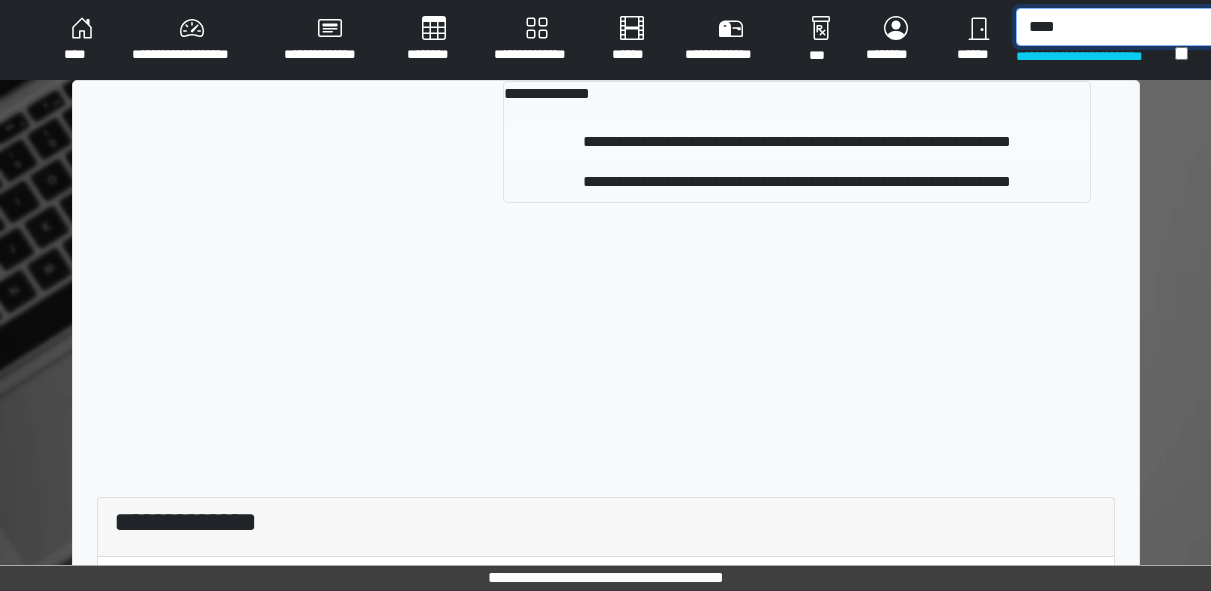 type on "****" 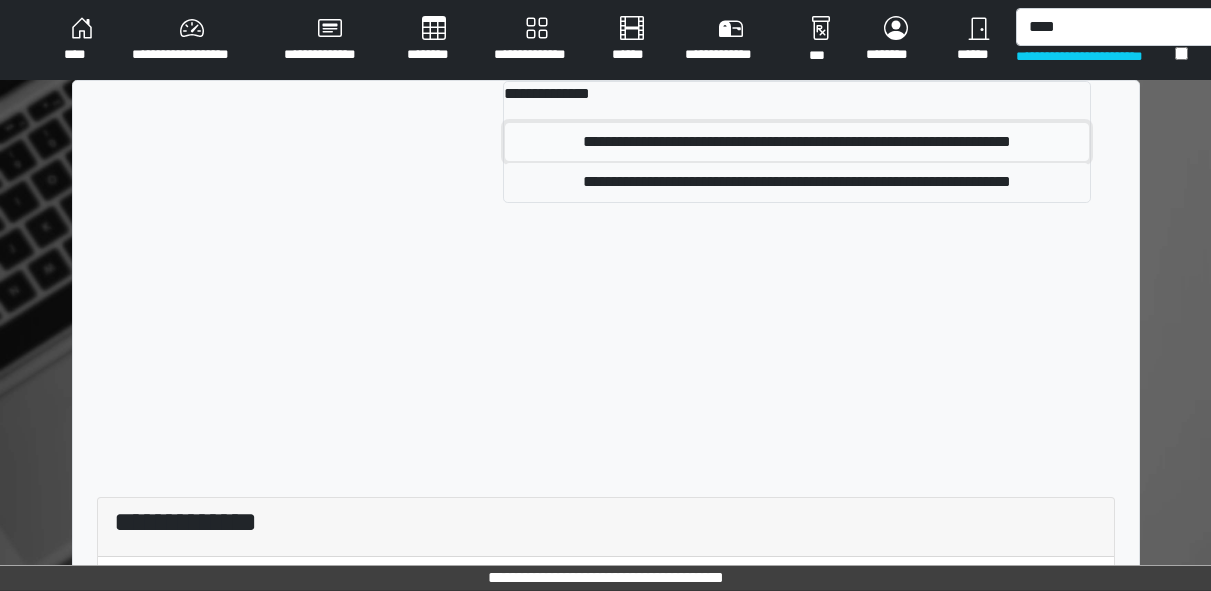 click on "**********" at bounding box center (797, 142) 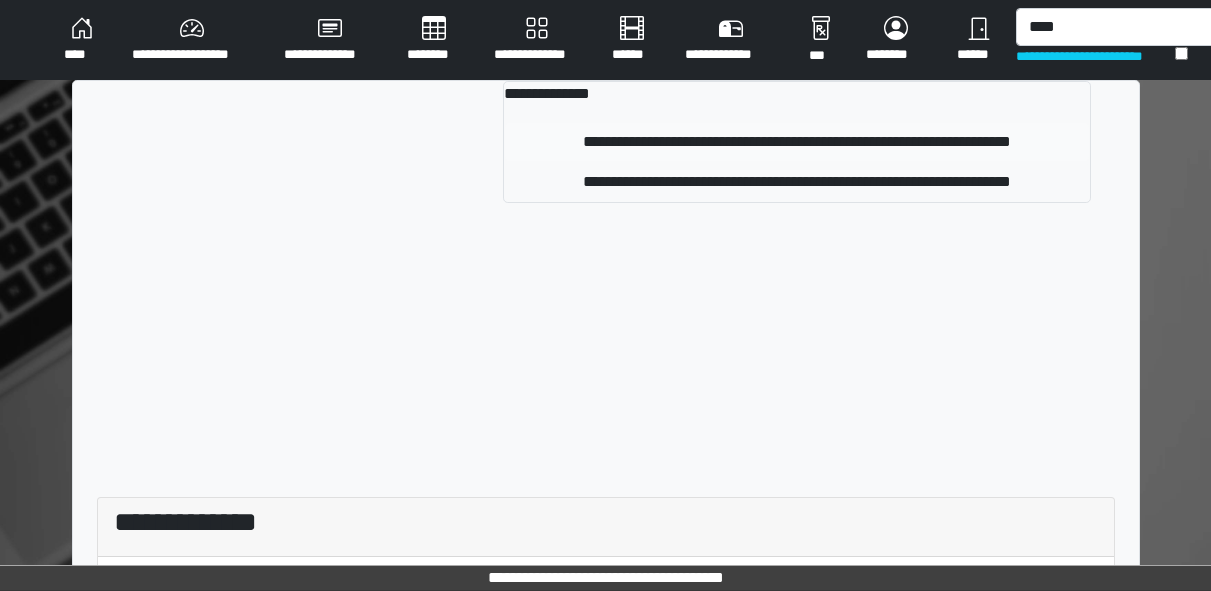 type 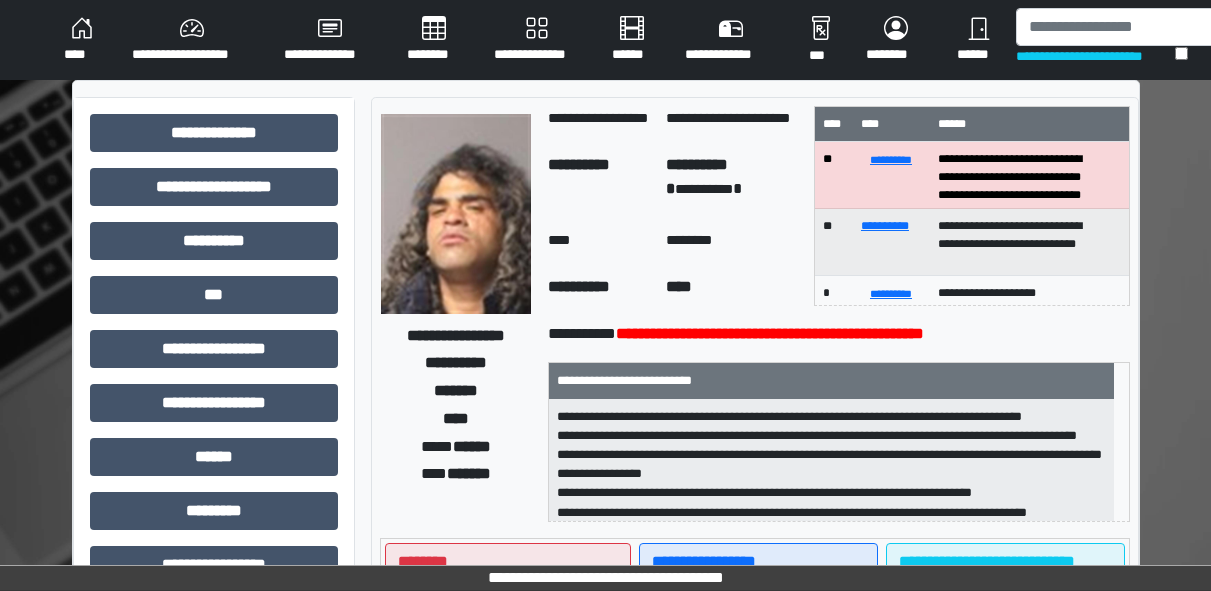 scroll, scrollTop: 188, scrollLeft: 0, axis: vertical 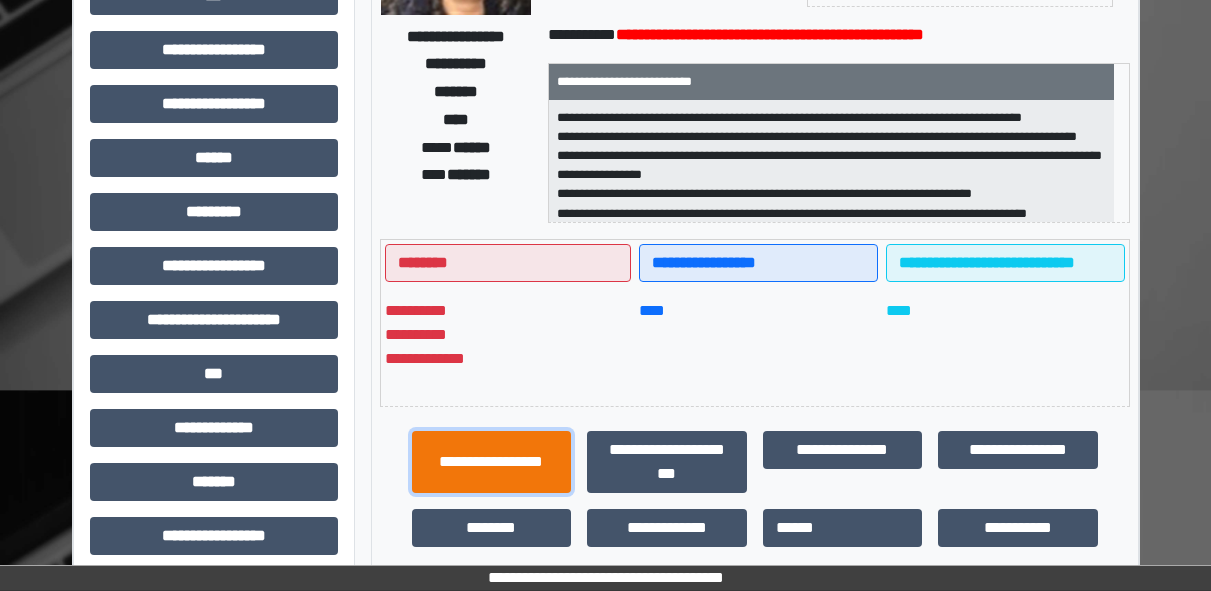 click on "**********" at bounding box center [492, 462] 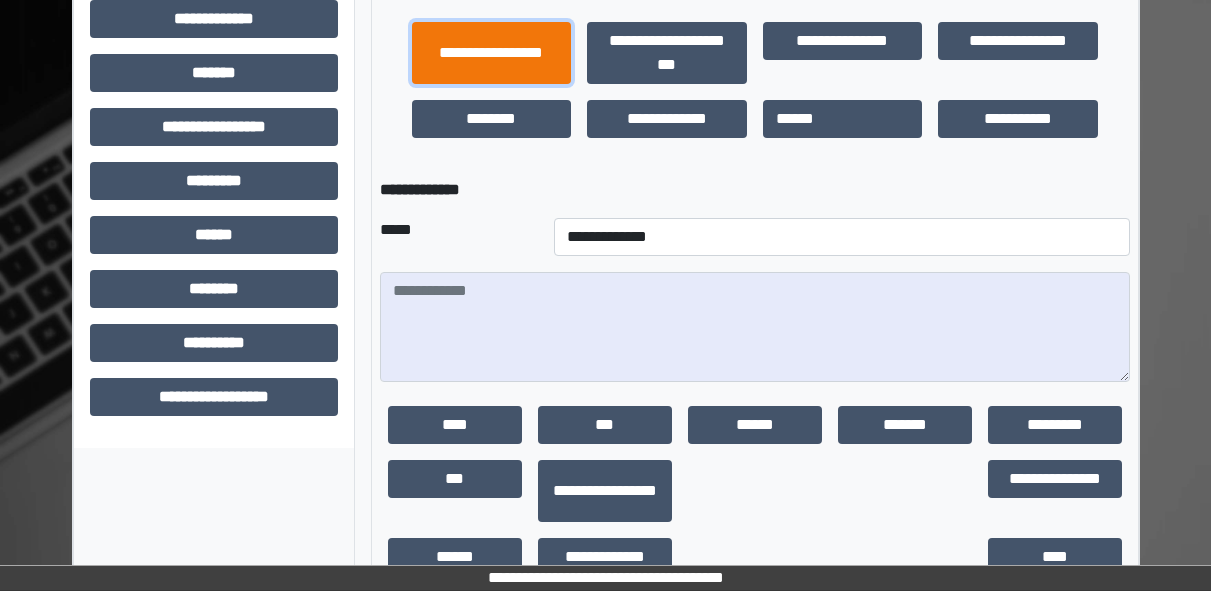 scroll, scrollTop: 722, scrollLeft: 0, axis: vertical 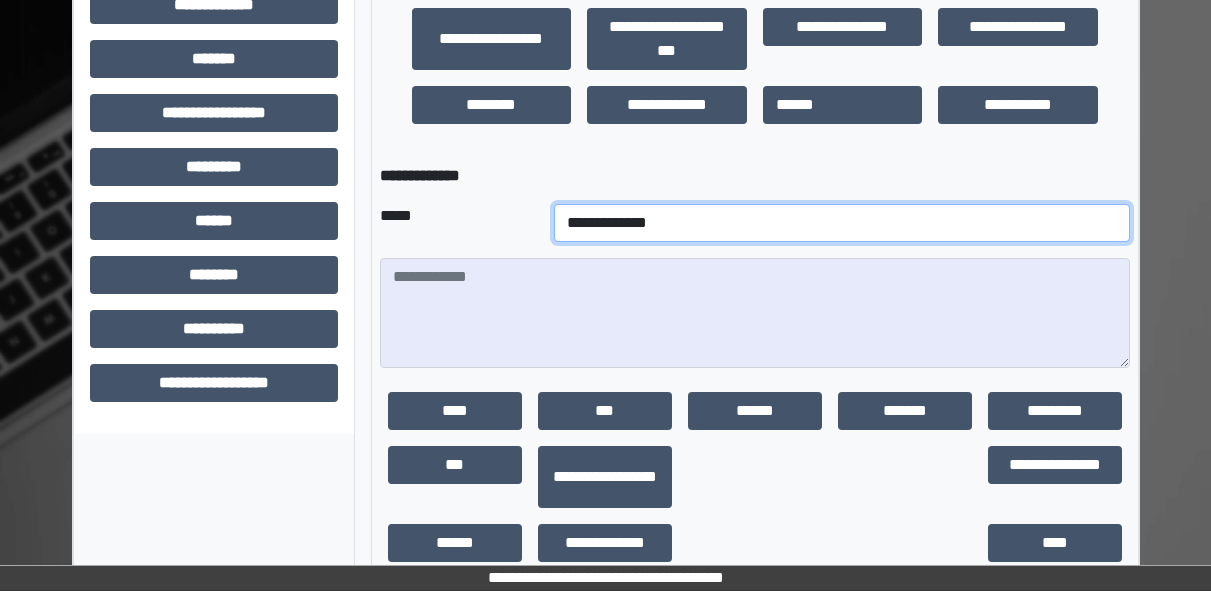 click on "**********" at bounding box center [842, 223] 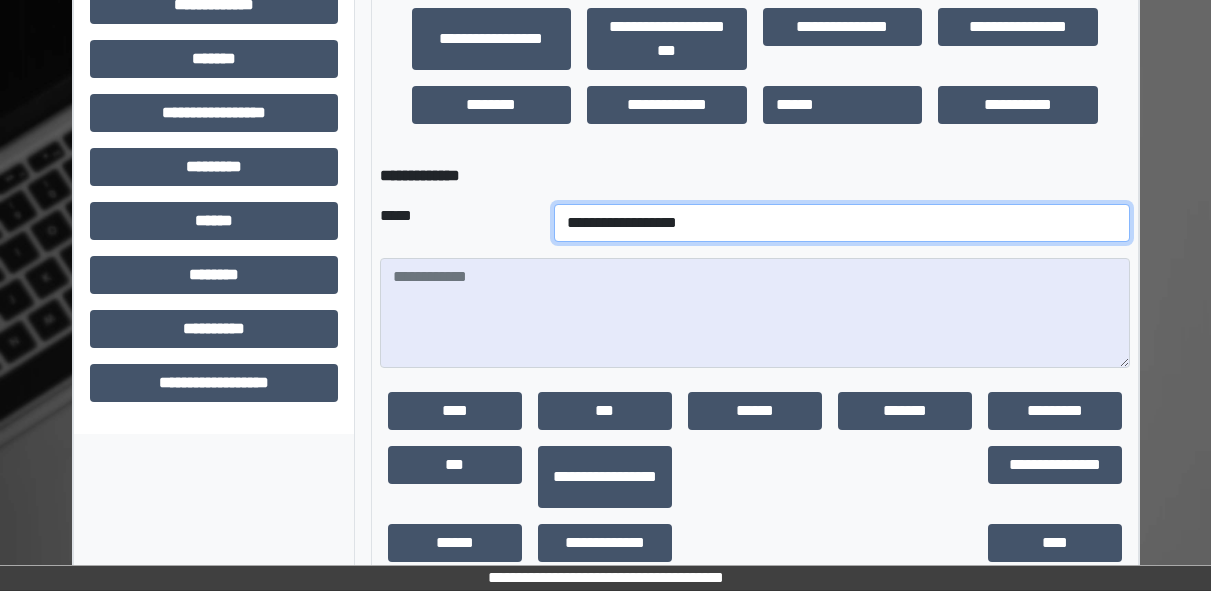 click on "**********" at bounding box center (842, 223) 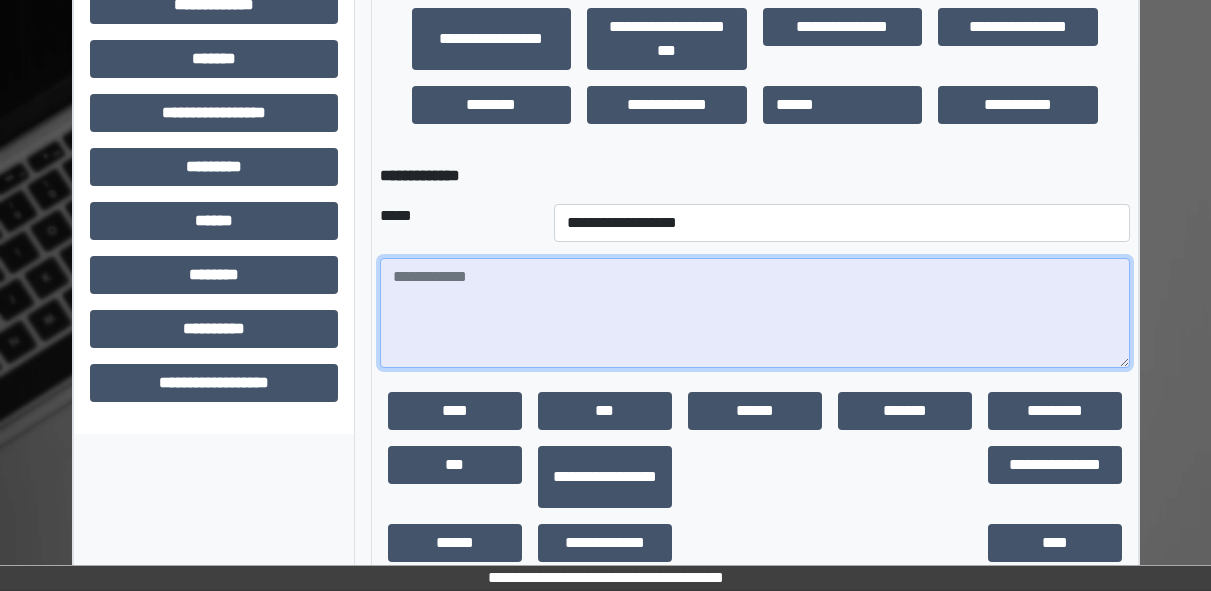 click at bounding box center [755, 313] 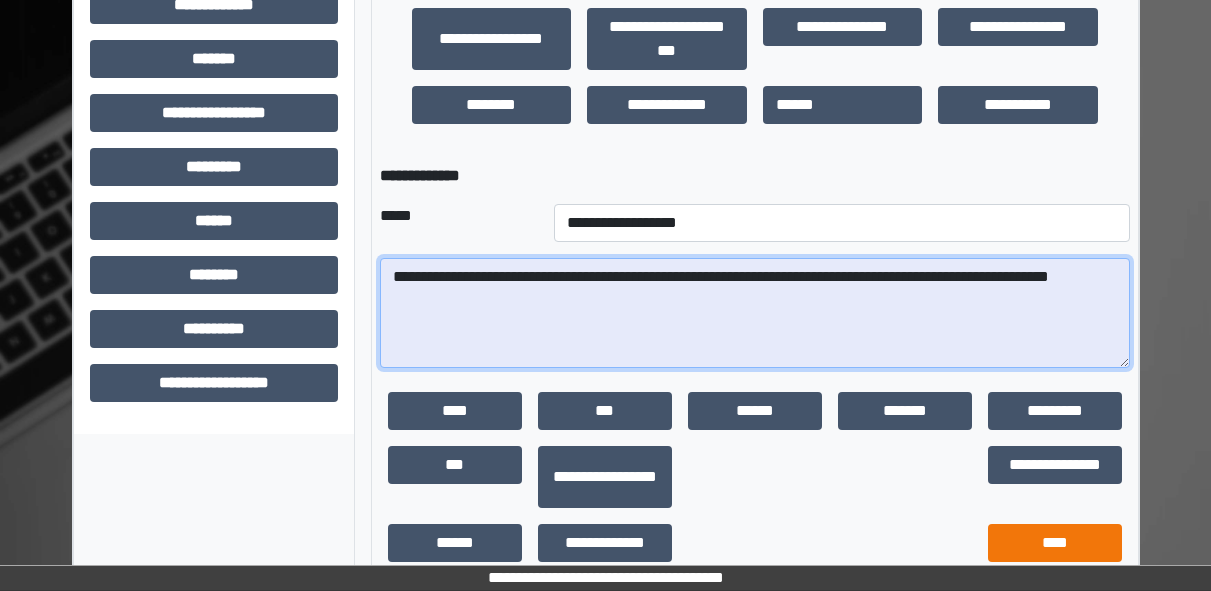 type on "**********" 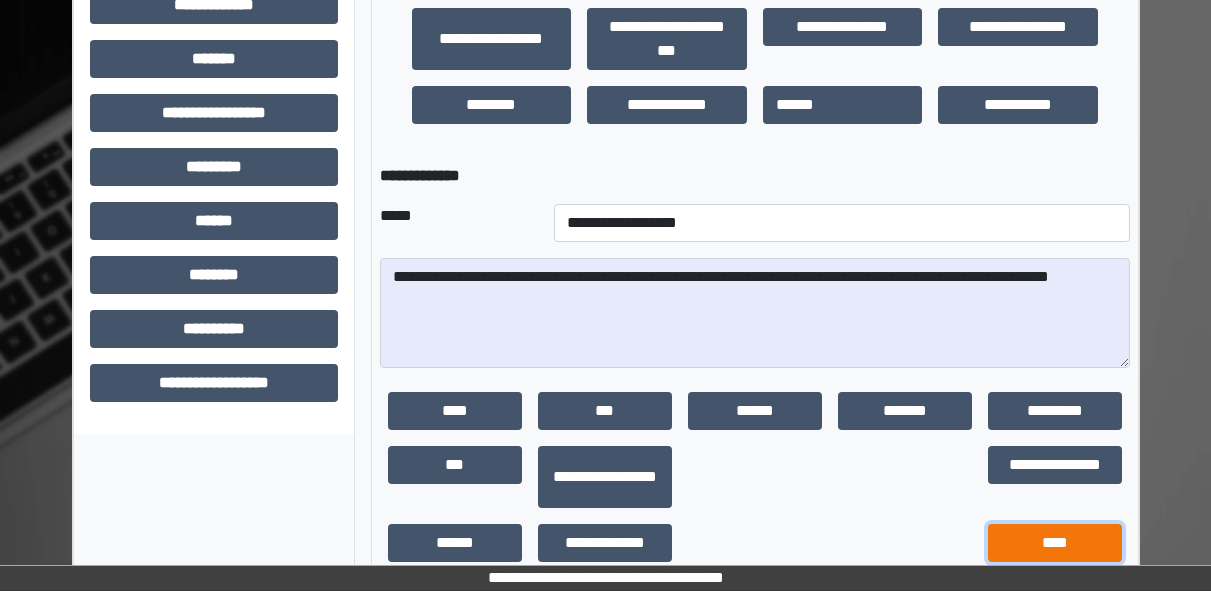 click on "****" at bounding box center (1055, 543) 